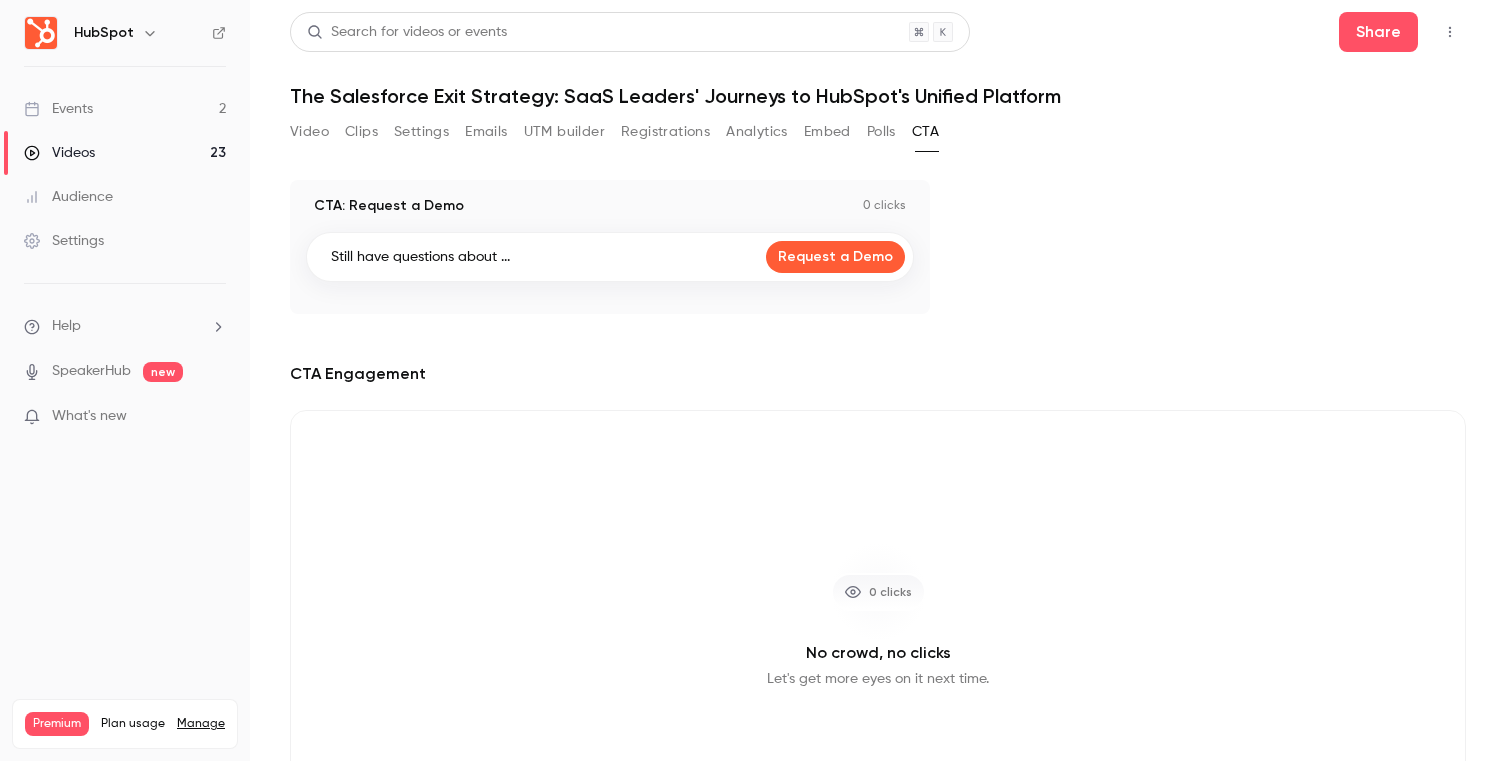 click on "Analytics" at bounding box center (757, 132) 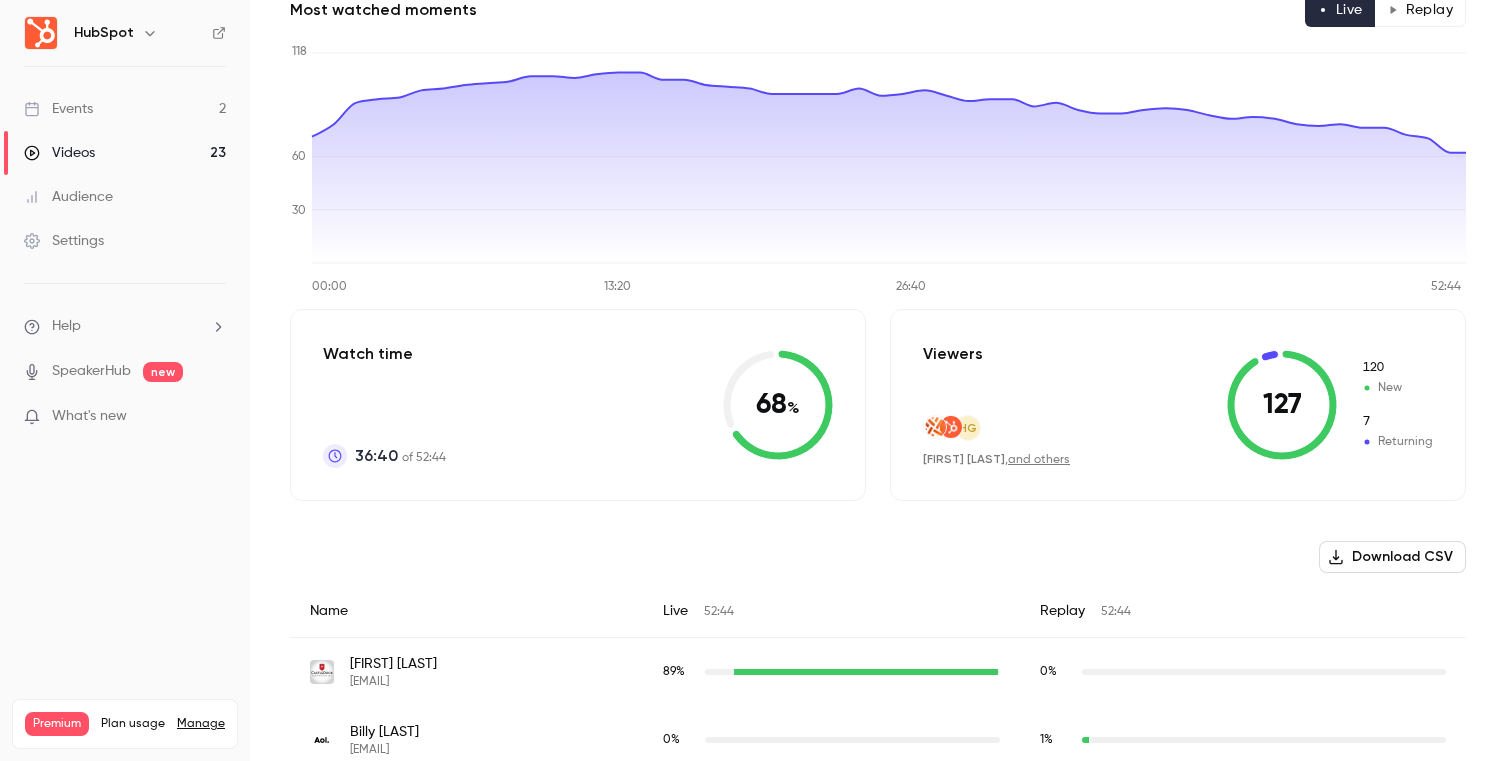 scroll, scrollTop: 0, scrollLeft: 0, axis: both 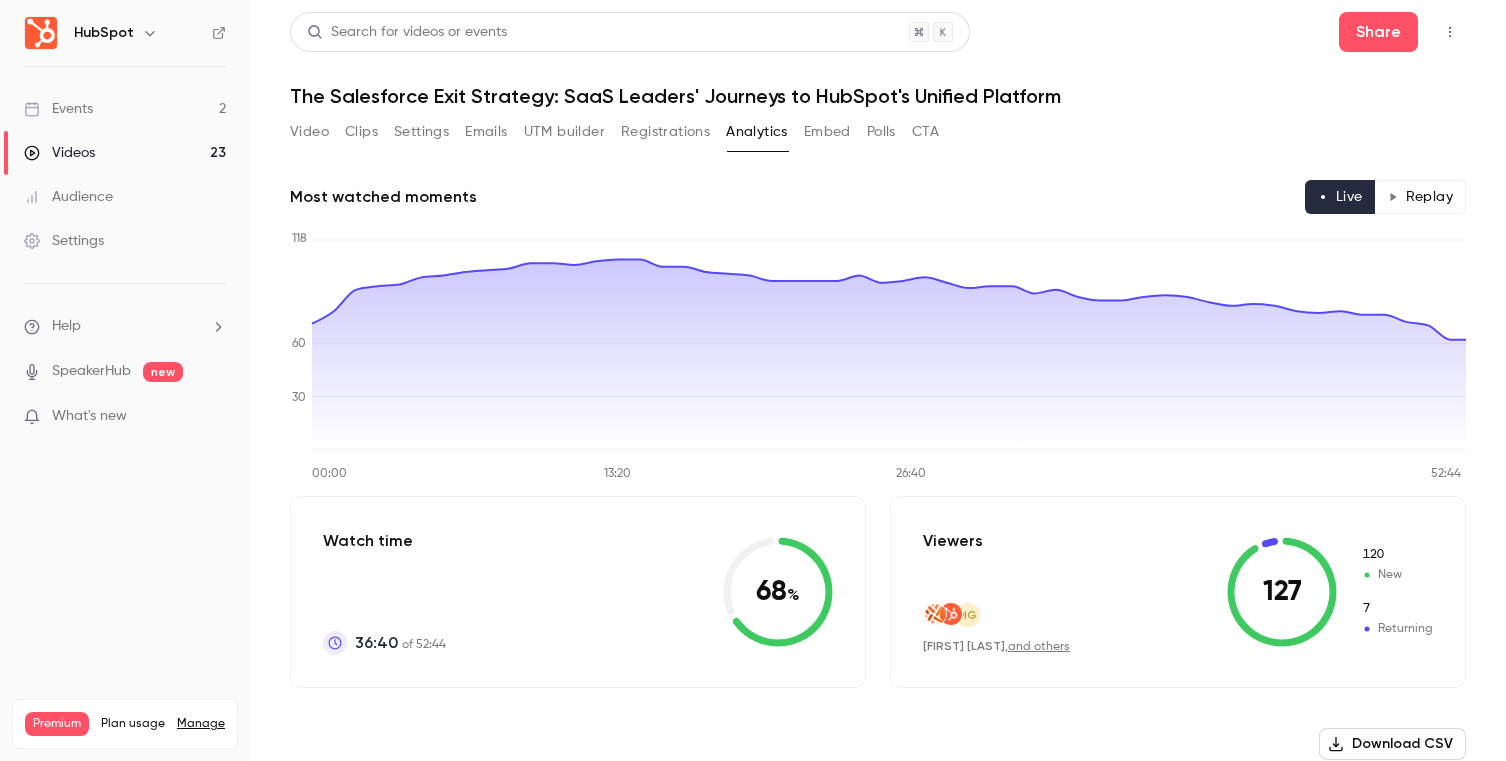 click on "Events 2" at bounding box center (125, 109) 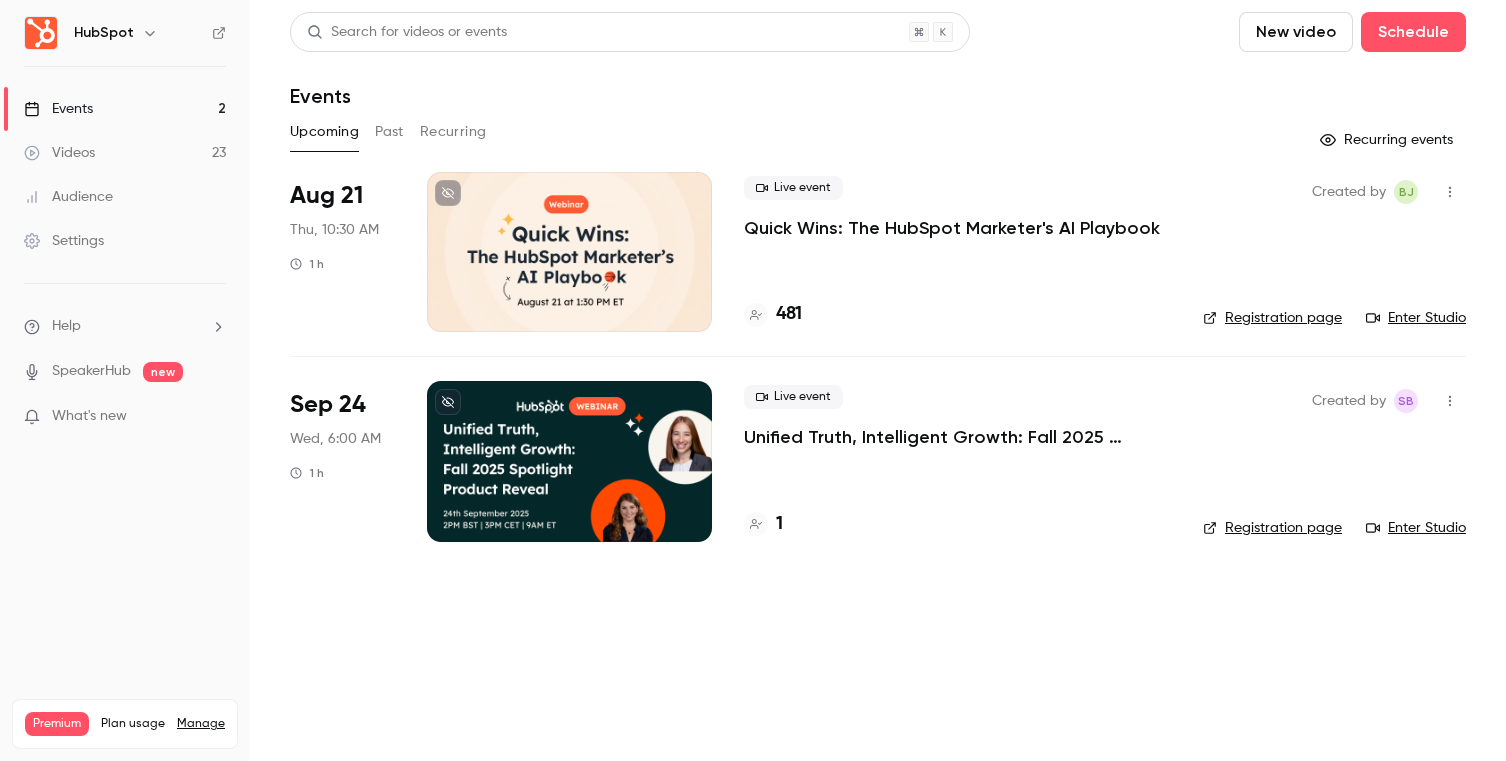 click on "Upcoming Past Recurring" at bounding box center (878, 132) 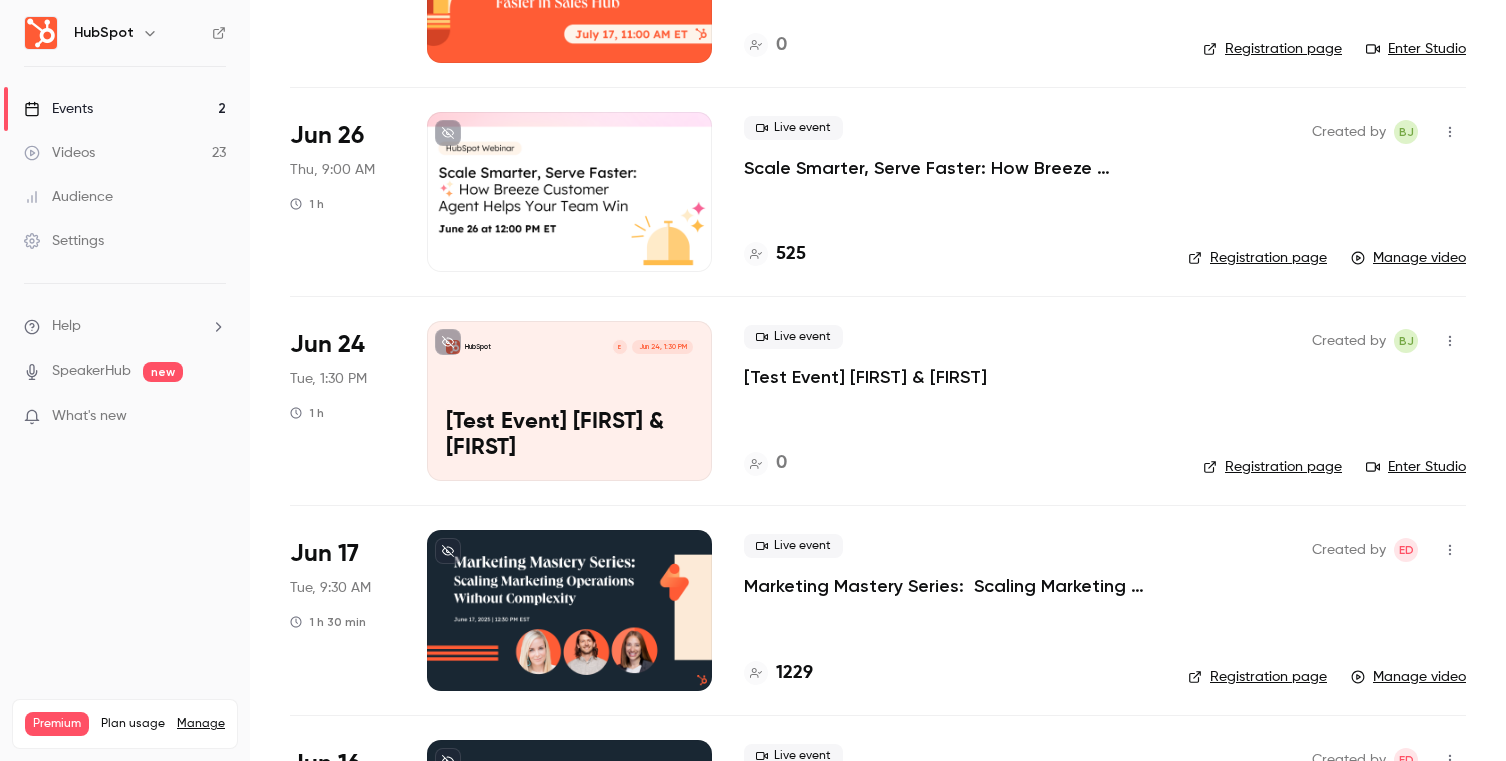 scroll, scrollTop: 1139, scrollLeft: 0, axis: vertical 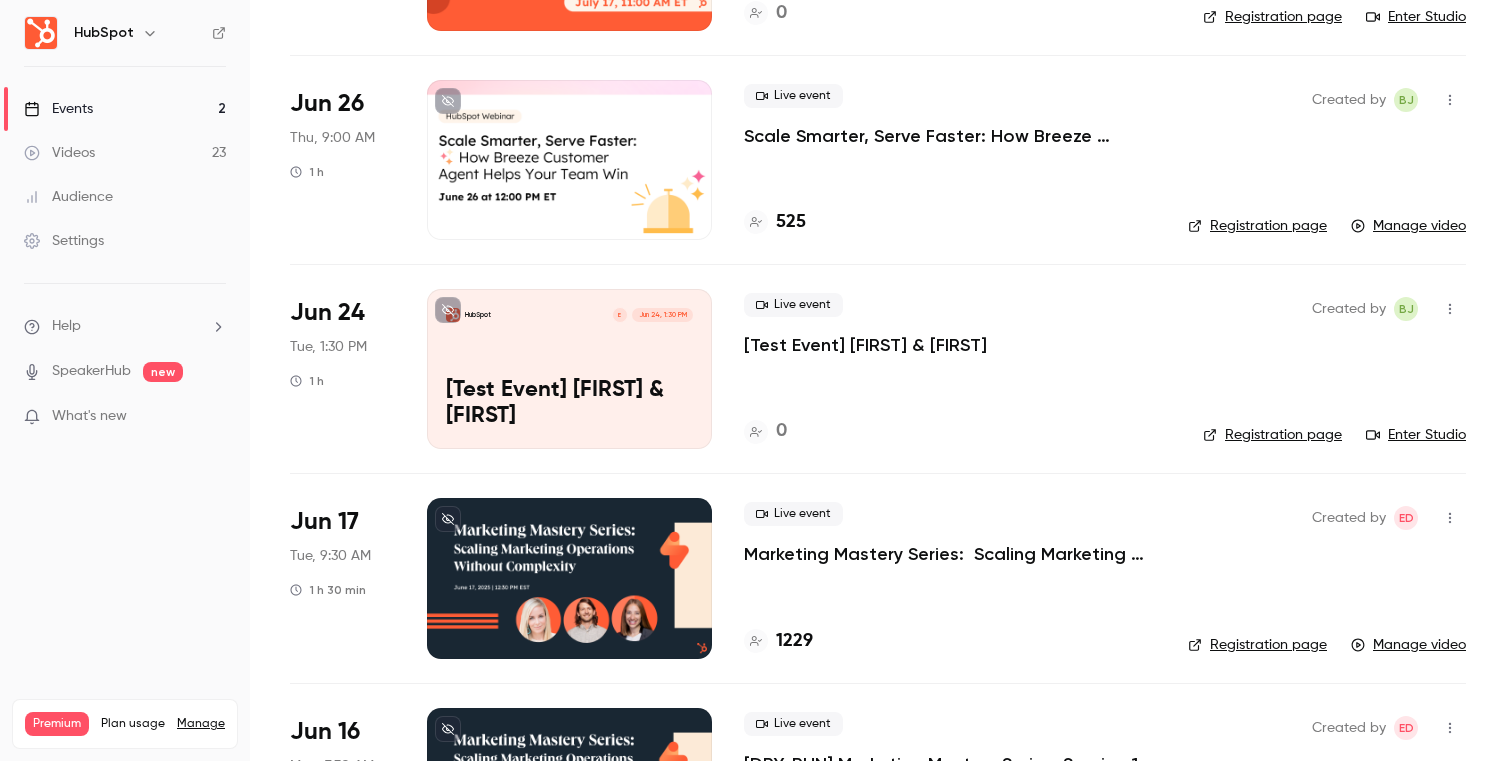 click on "Marketing Mastery Series:  Scaling Marketing Impact Without Scaling Effort" at bounding box center [950, 554] 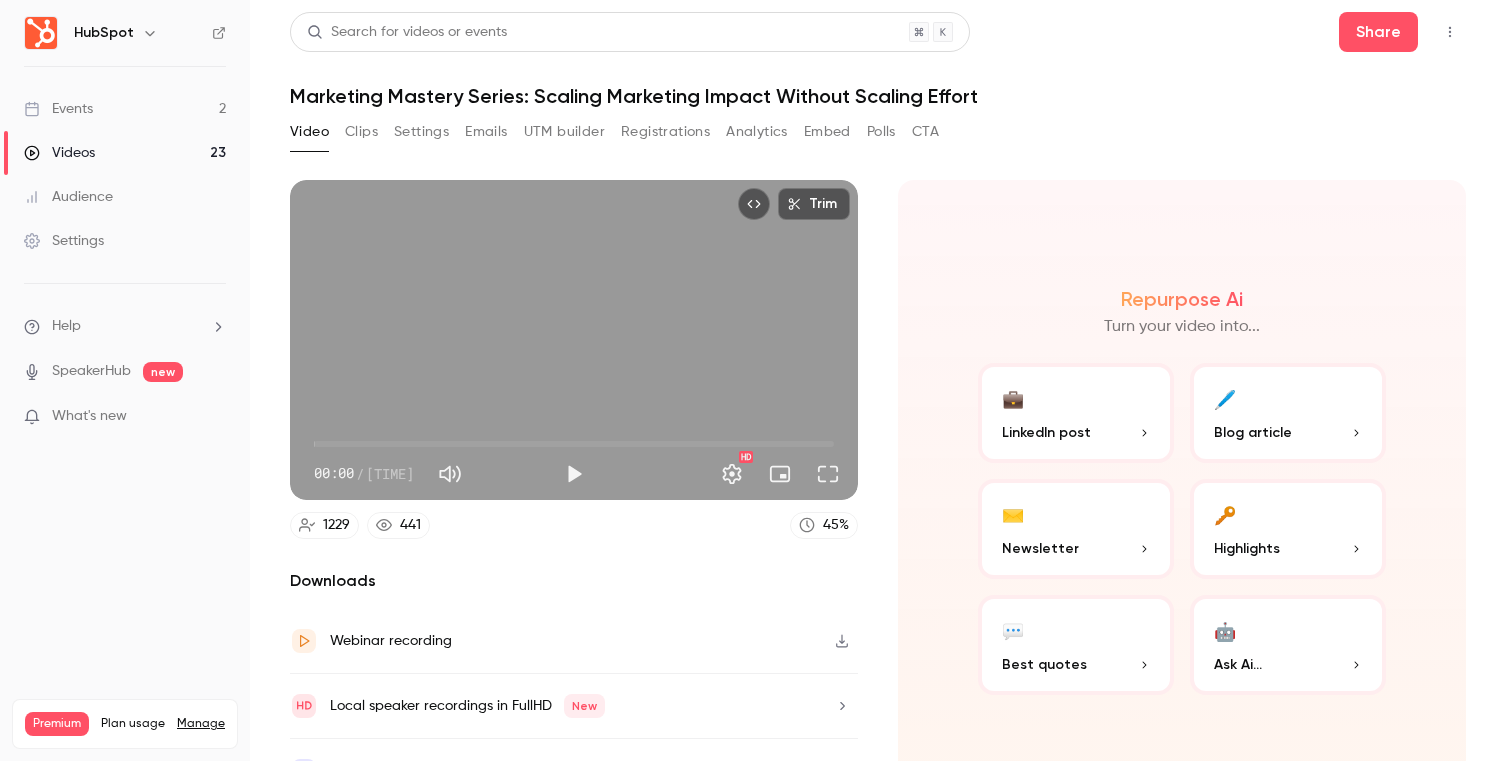 click on "Analytics" at bounding box center (757, 132) 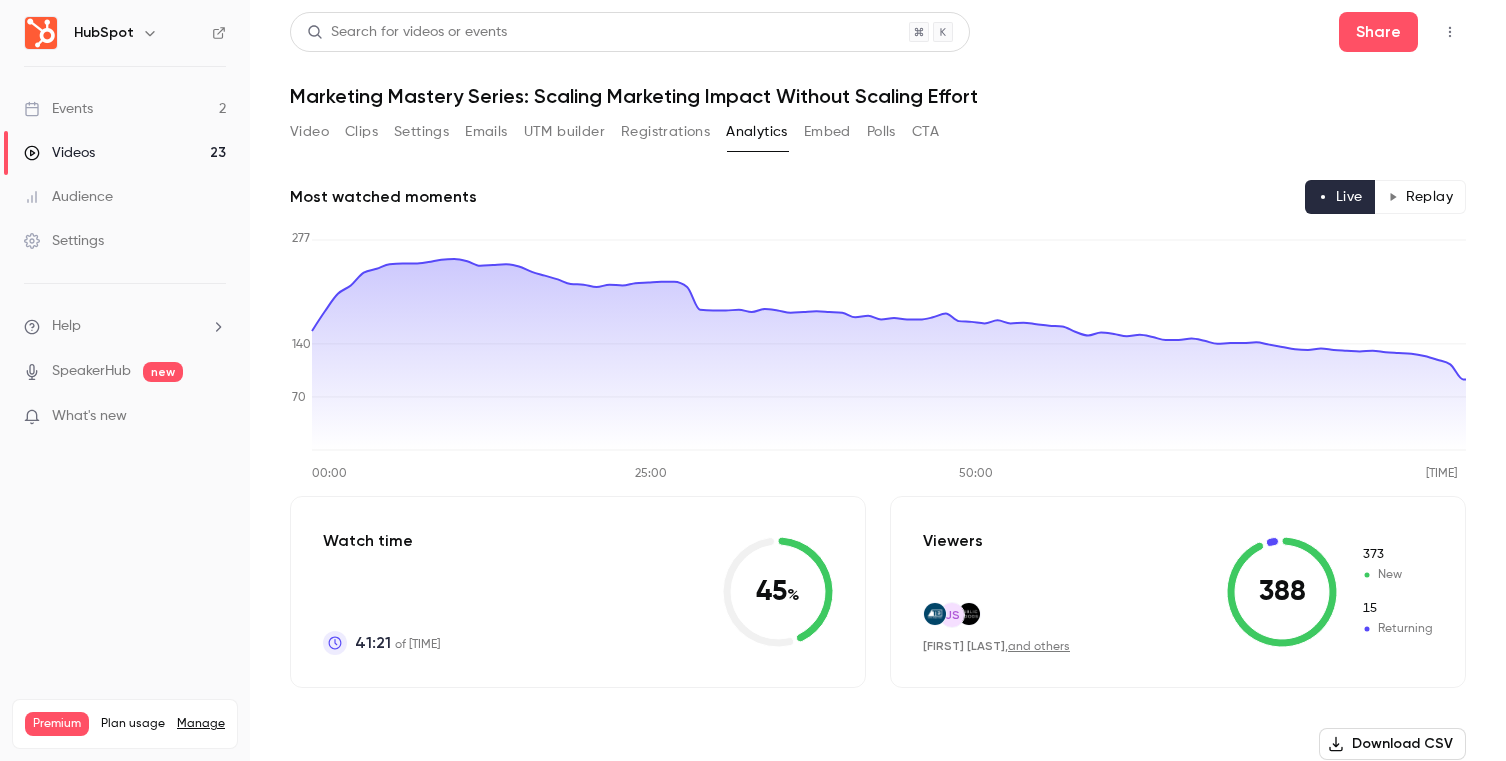 click on "Videos 23" at bounding box center (125, 153) 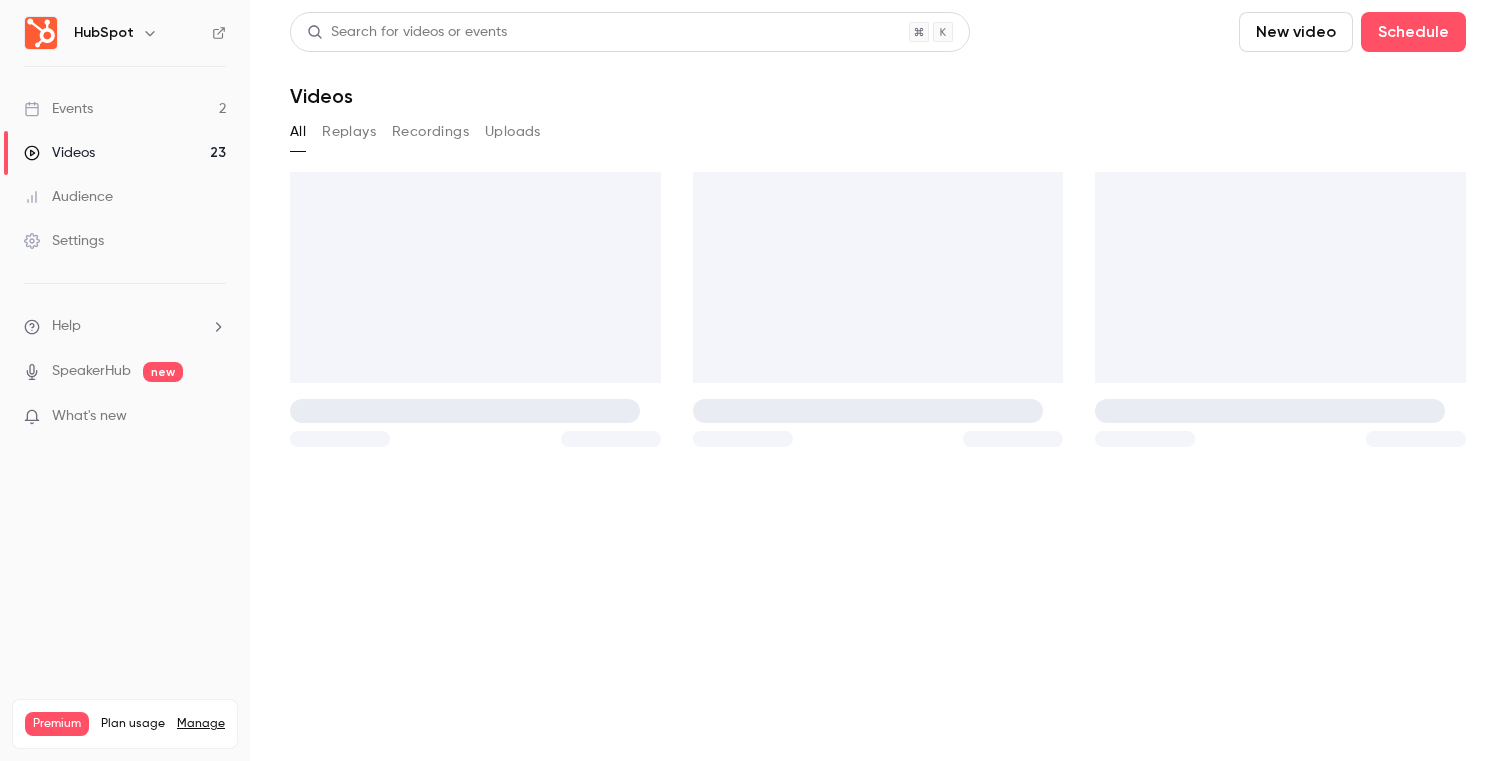 click on "Events 2" at bounding box center (125, 109) 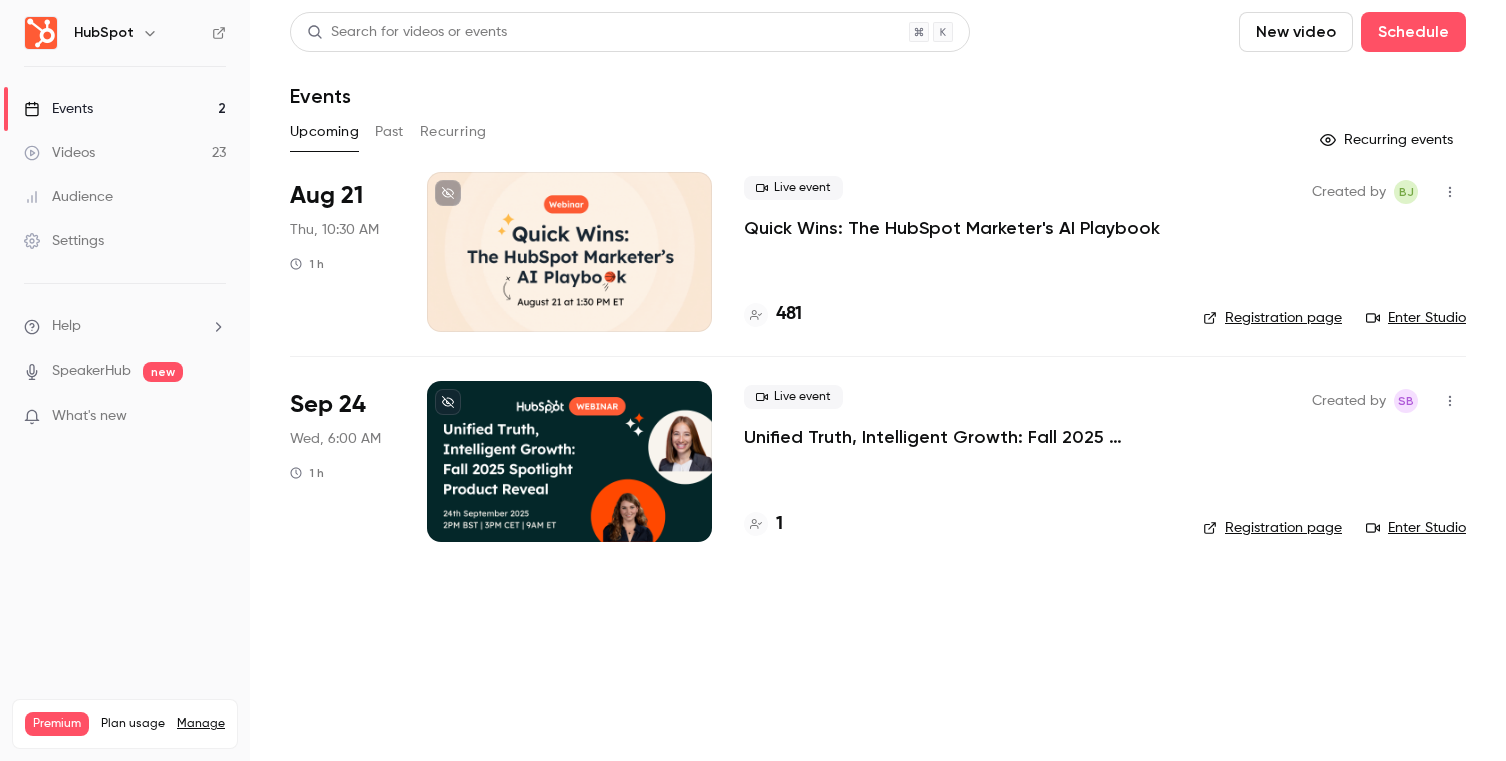 click on "Past" at bounding box center [389, 132] 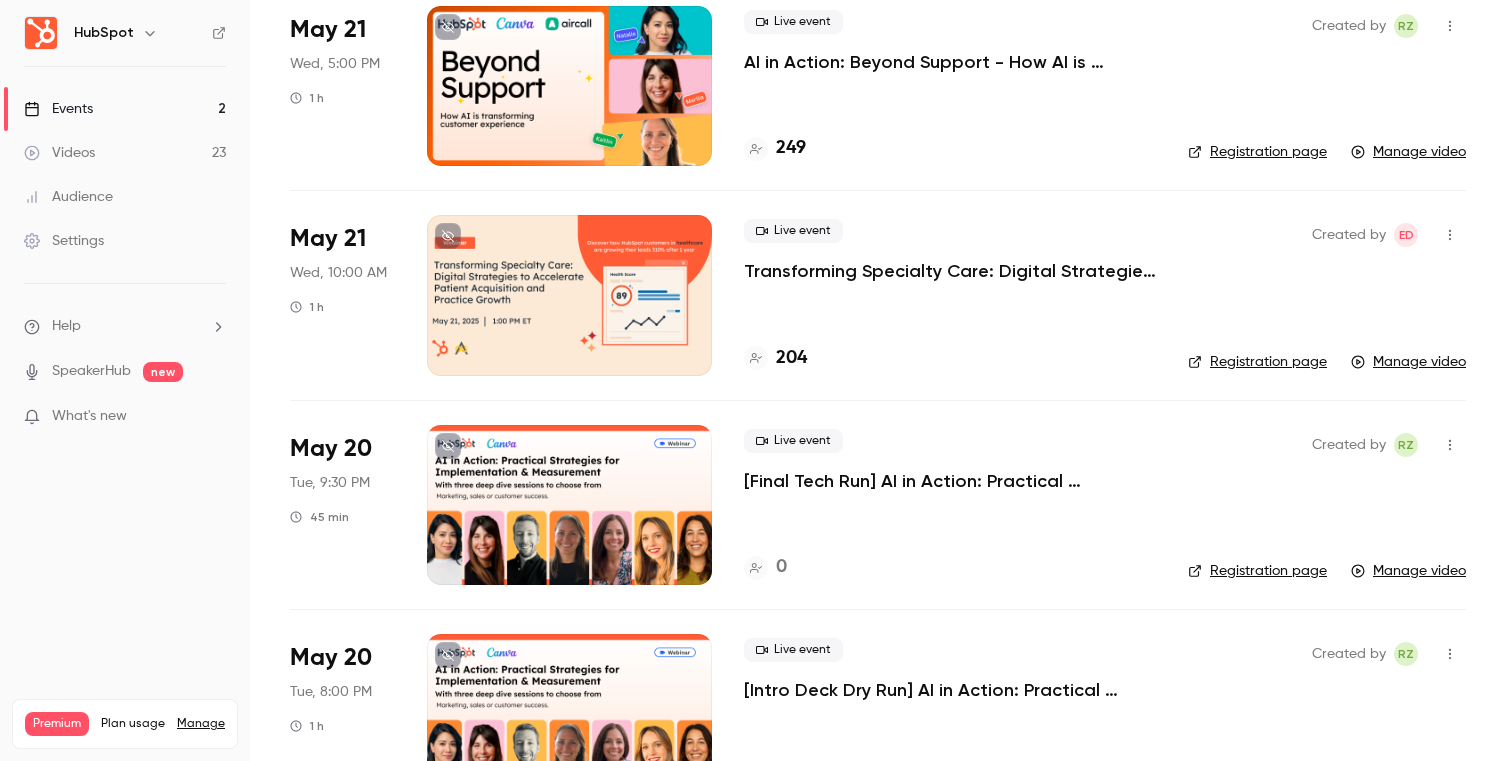scroll, scrollTop: 2918, scrollLeft: 0, axis: vertical 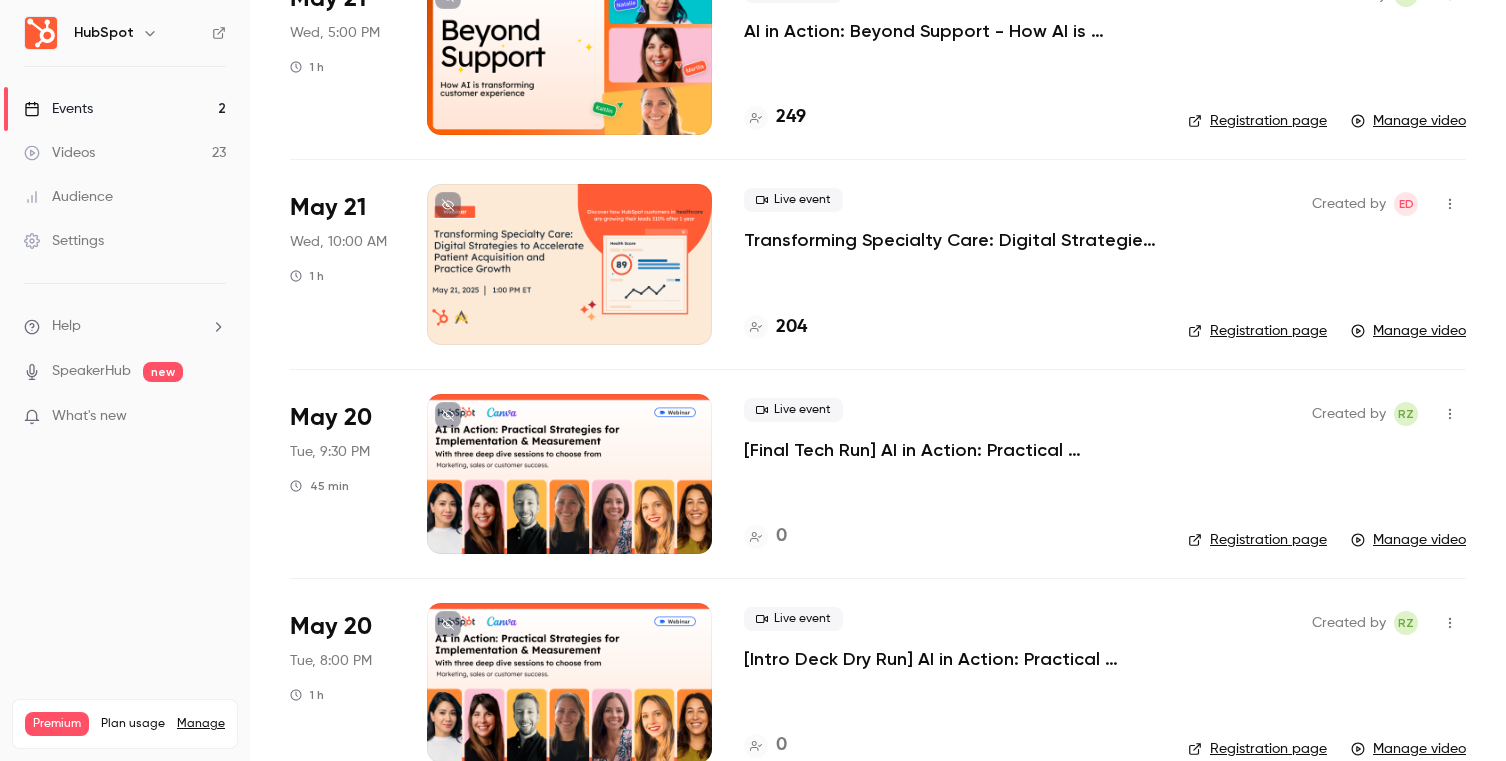 click on "Transforming Specialty Care: Digital Strategies to Accelerate Patient Acquisition and Practice Growth" at bounding box center (950, 240) 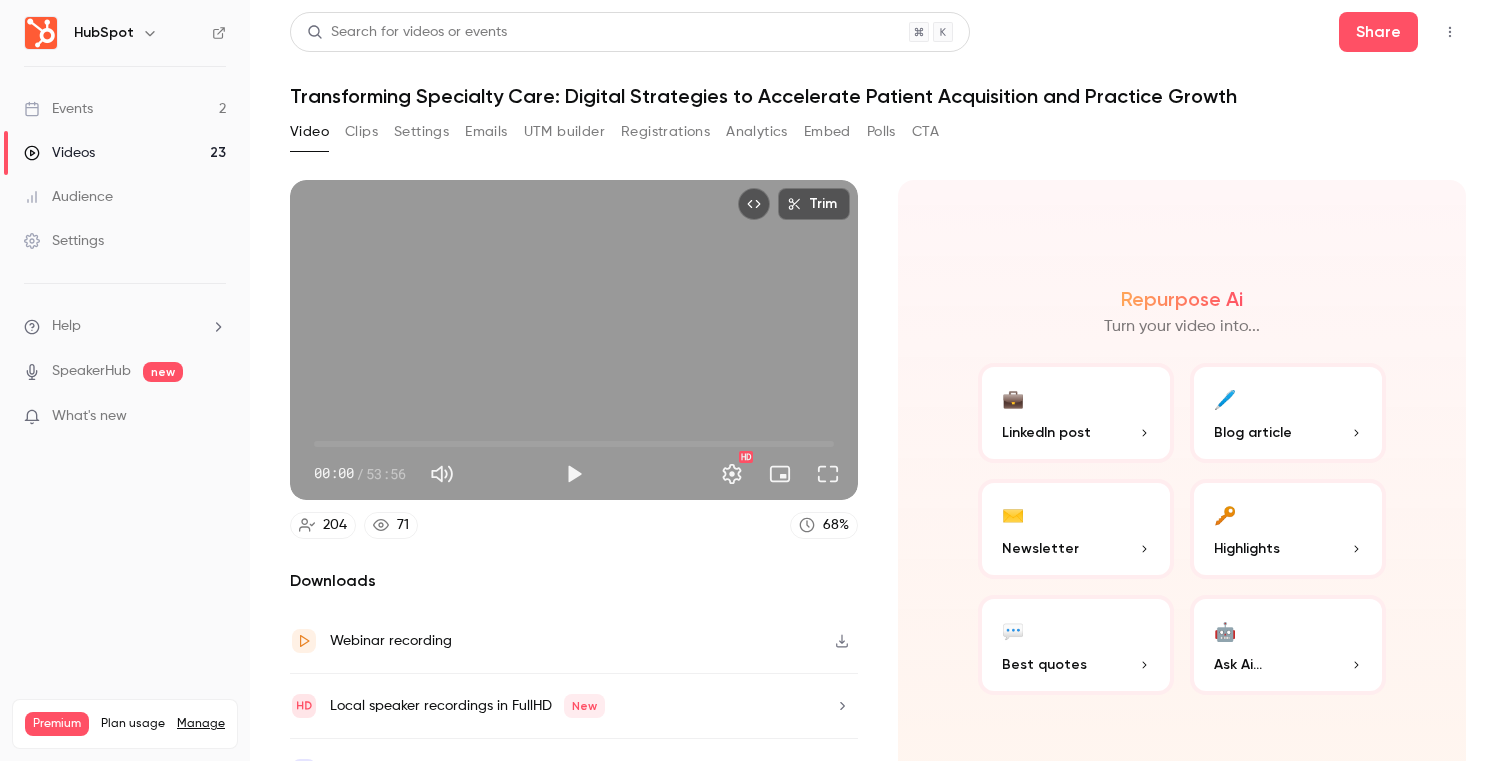 click on "Analytics" at bounding box center (757, 132) 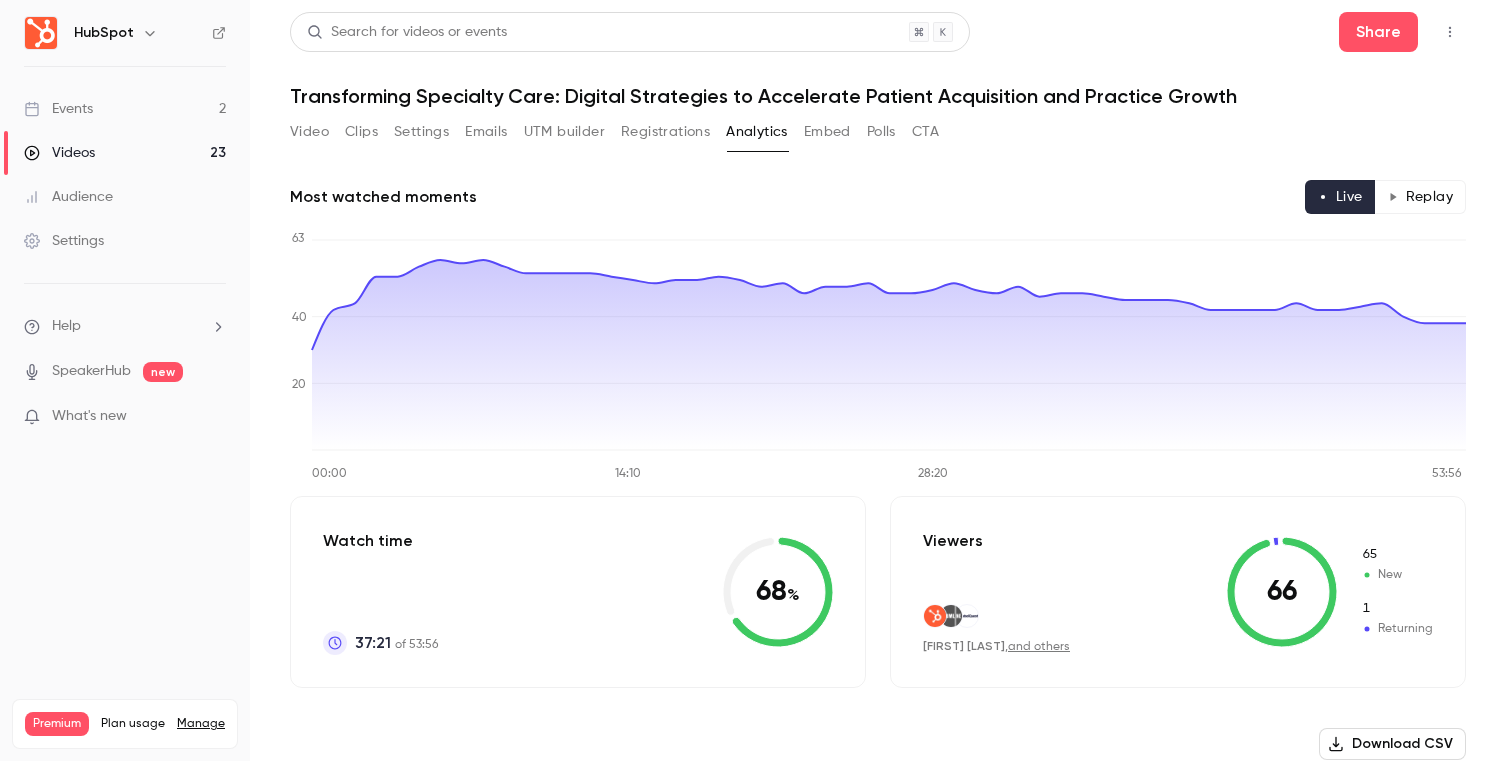 click on "Videos 23" at bounding box center (125, 153) 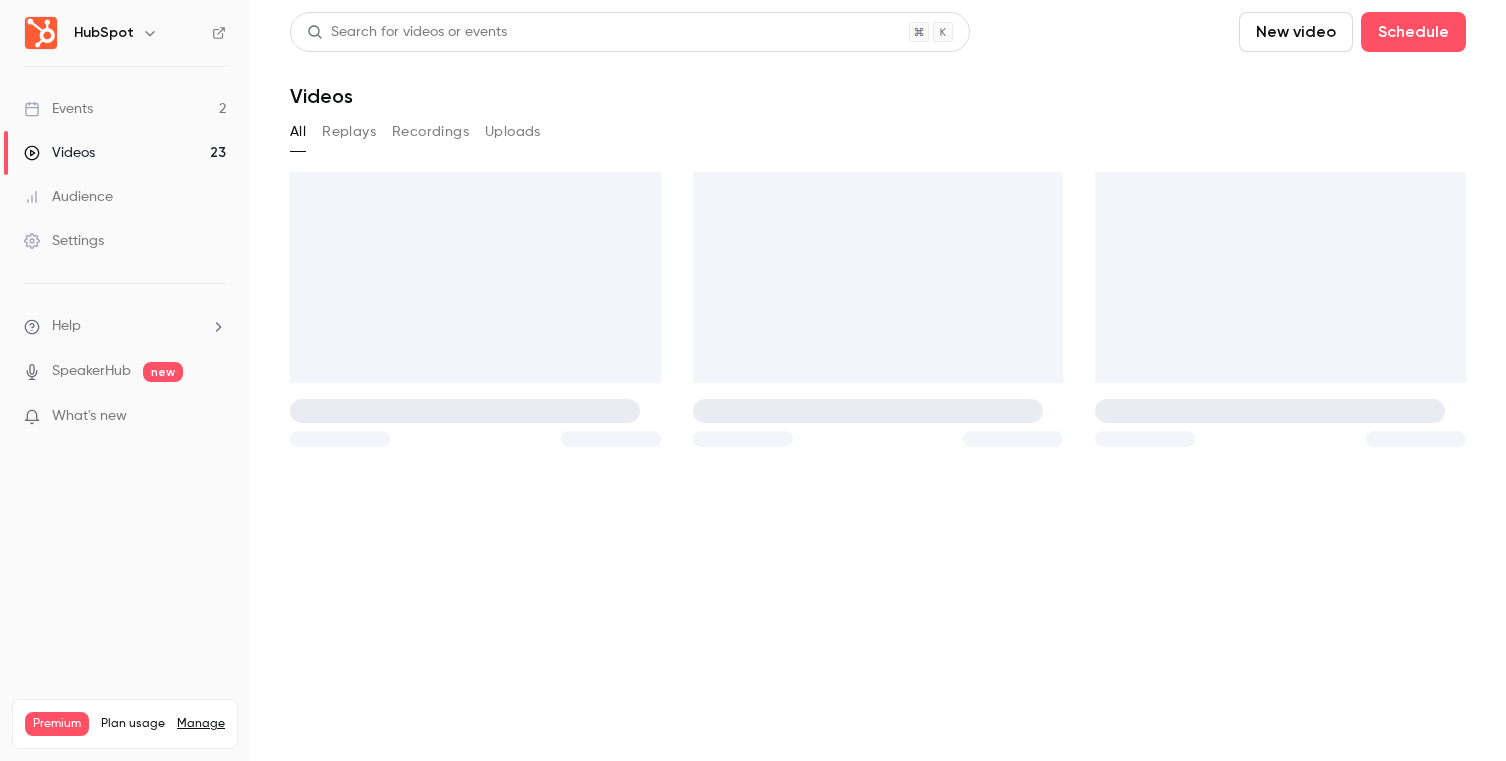 click on "Events 2" at bounding box center (125, 109) 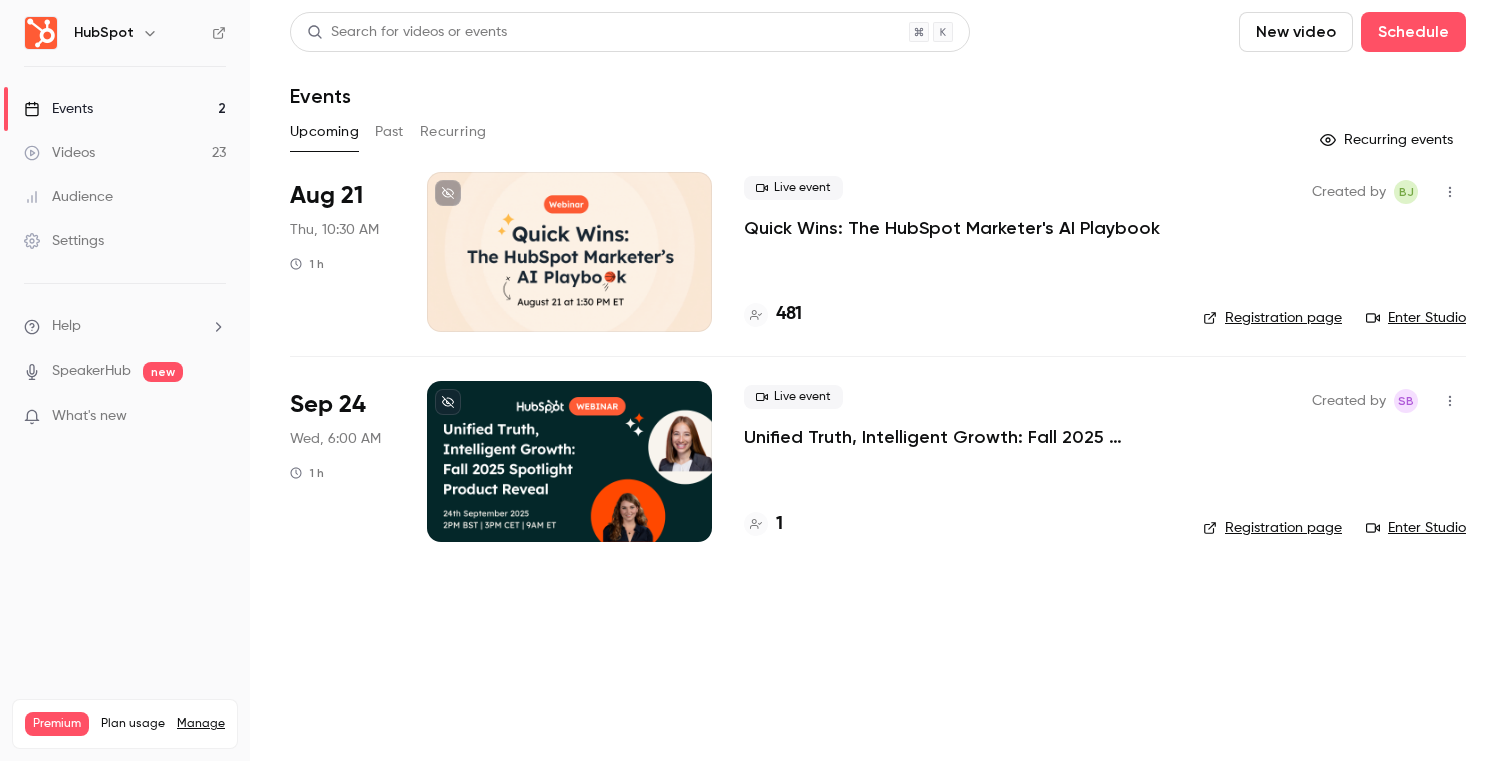 click on "Past" at bounding box center (389, 132) 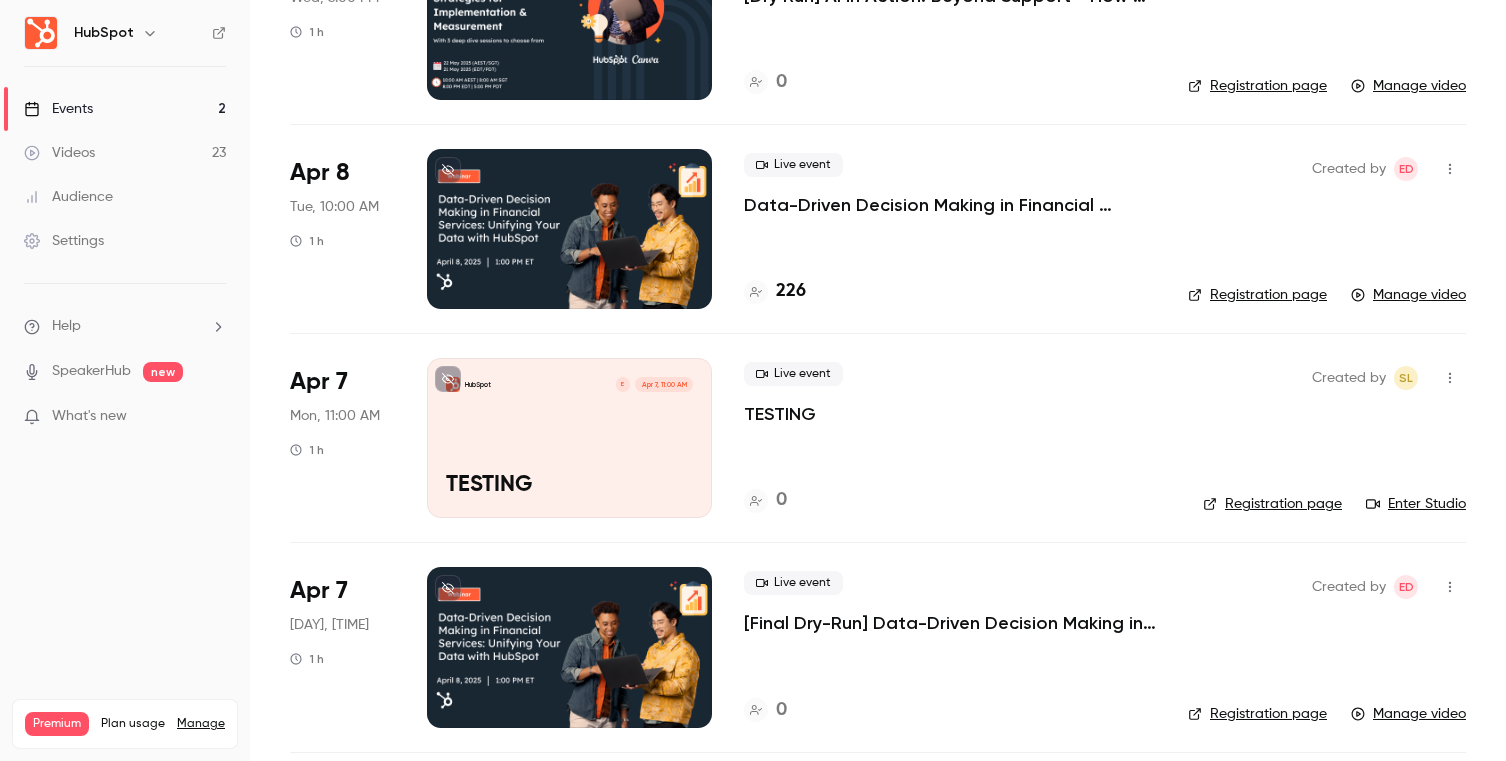 scroll, scrollTop: 5215, scrollLeft: 0, axis: vertical 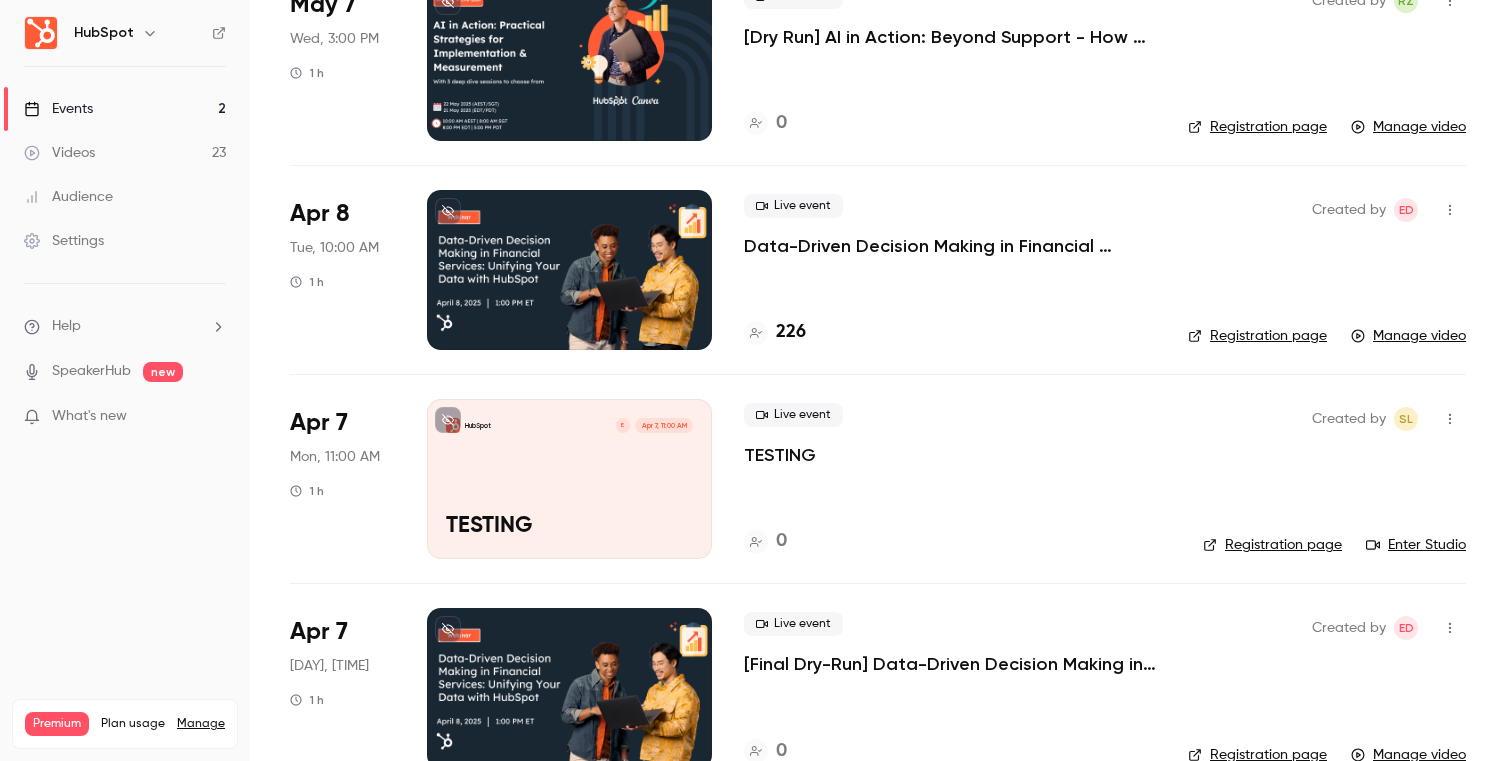 click on "Data-Driven Decision Making in Financial Services: Unifying Your Data with HubSpot" at bounding box center (950, 246) 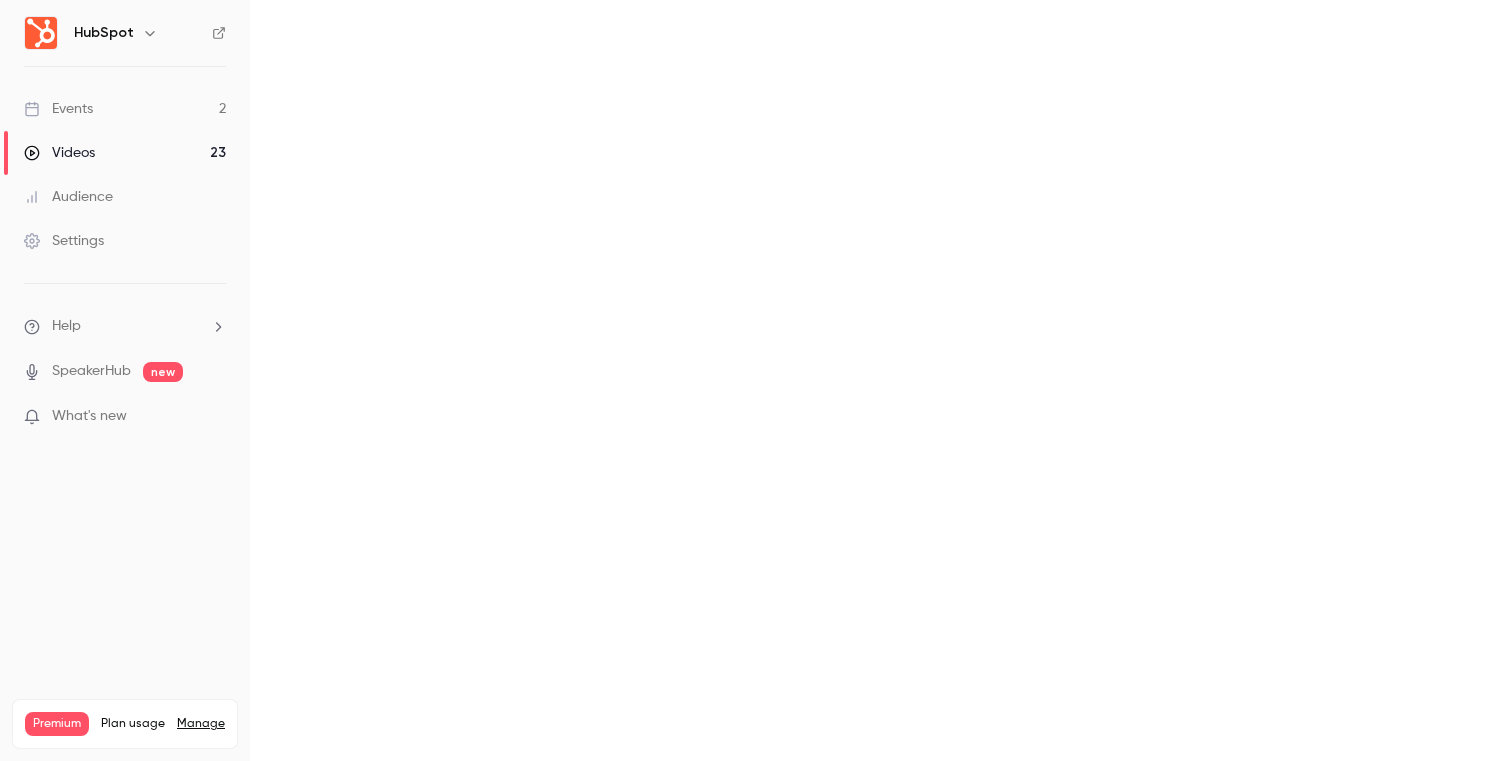 scroll, scrollTop: 0, scrollLeft: 0, axis: both 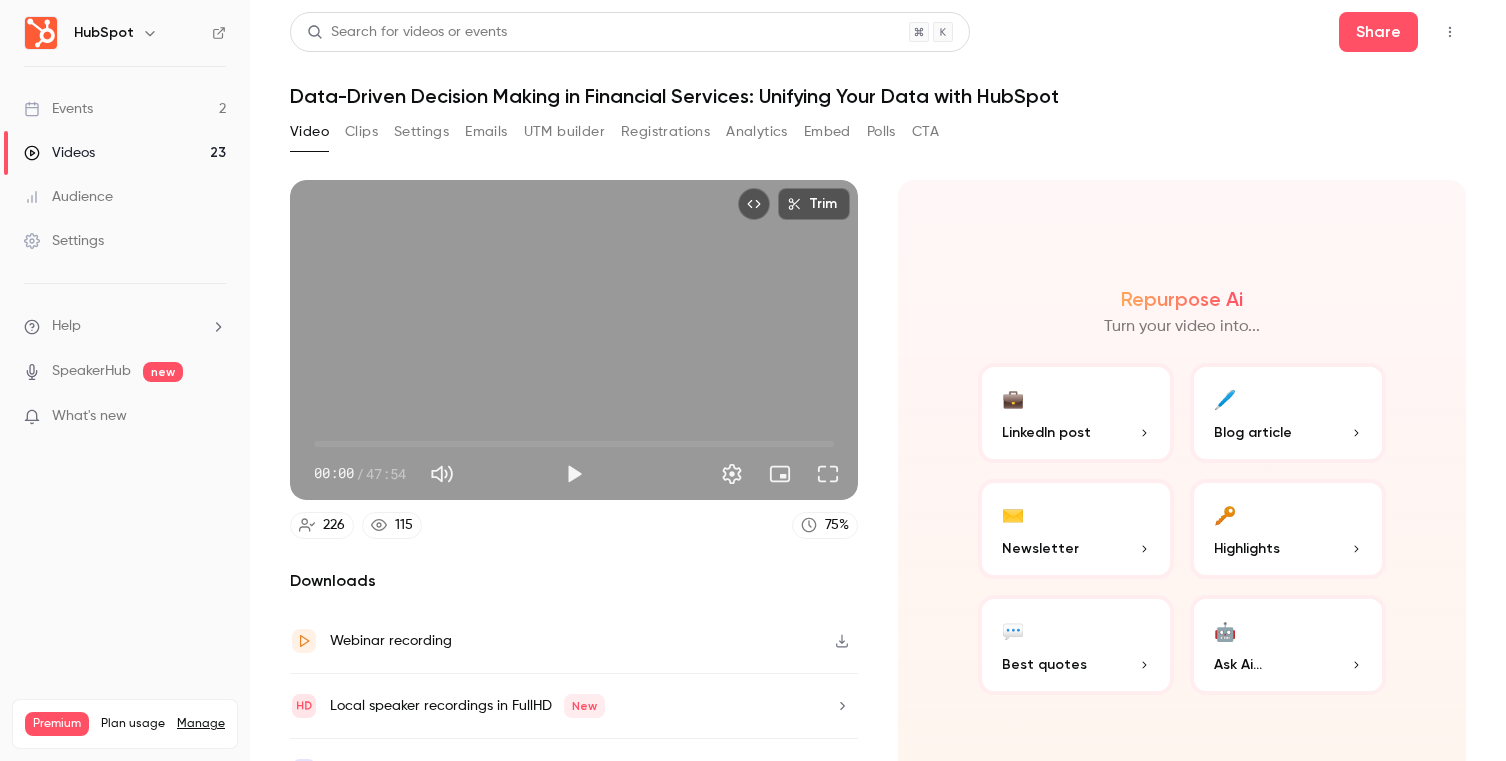 click on "Analytics" at bounding box center [757, 132] 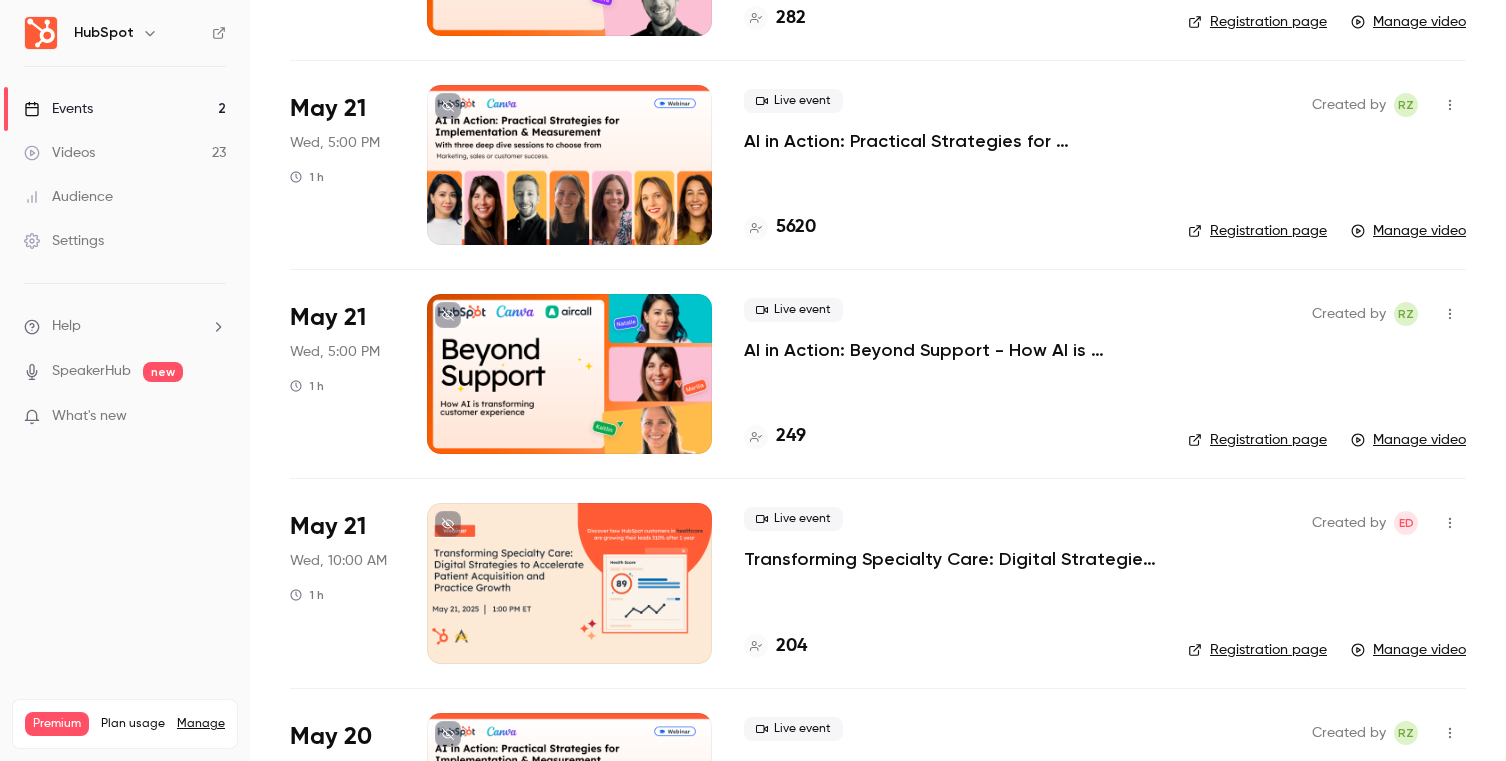 scroll, scrollTop: 2581, scrollLeft: 0, axis: vertical 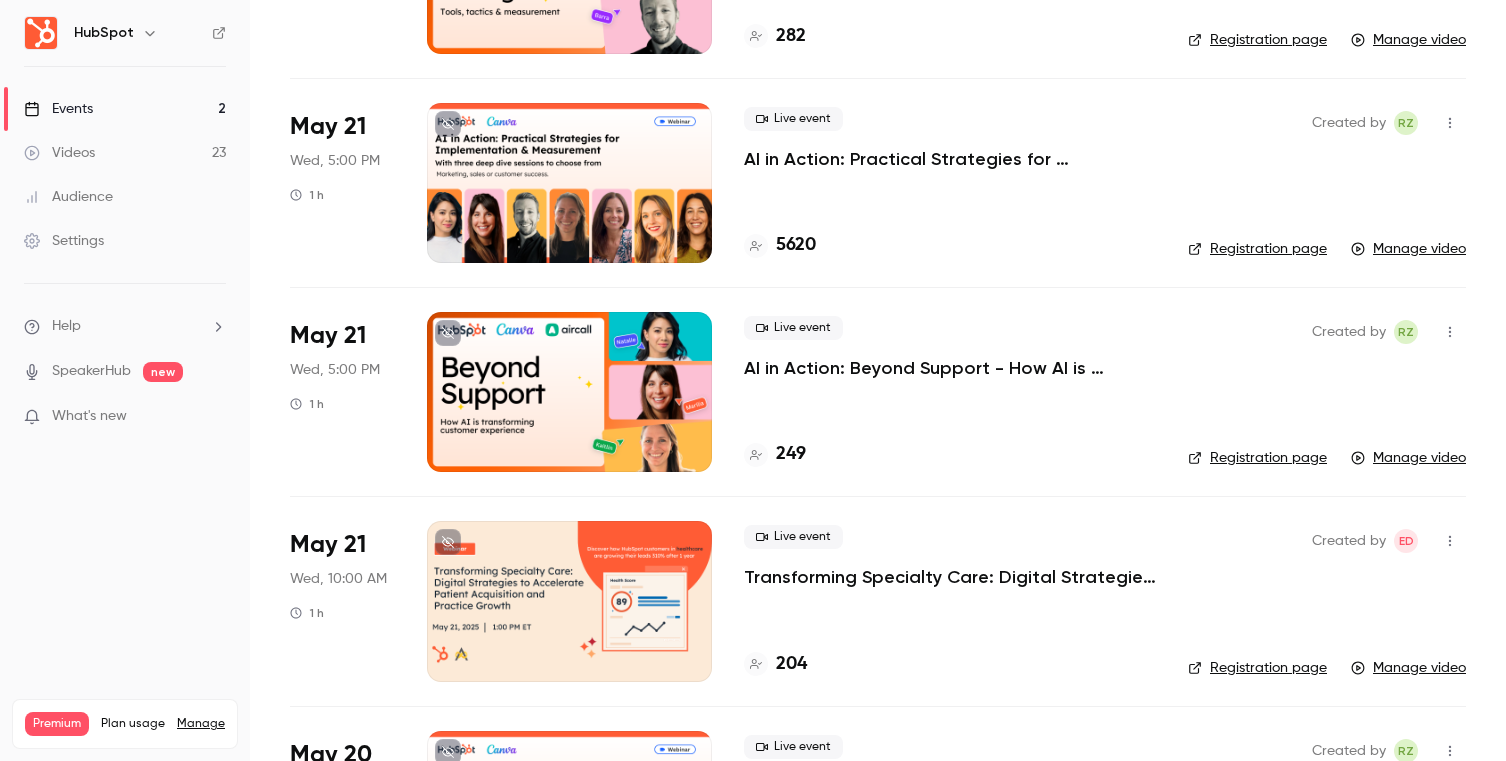 click on "AI in Action: Beyond Support - How AI is Transforming Customer Experience" at bounding box center (950, 368) 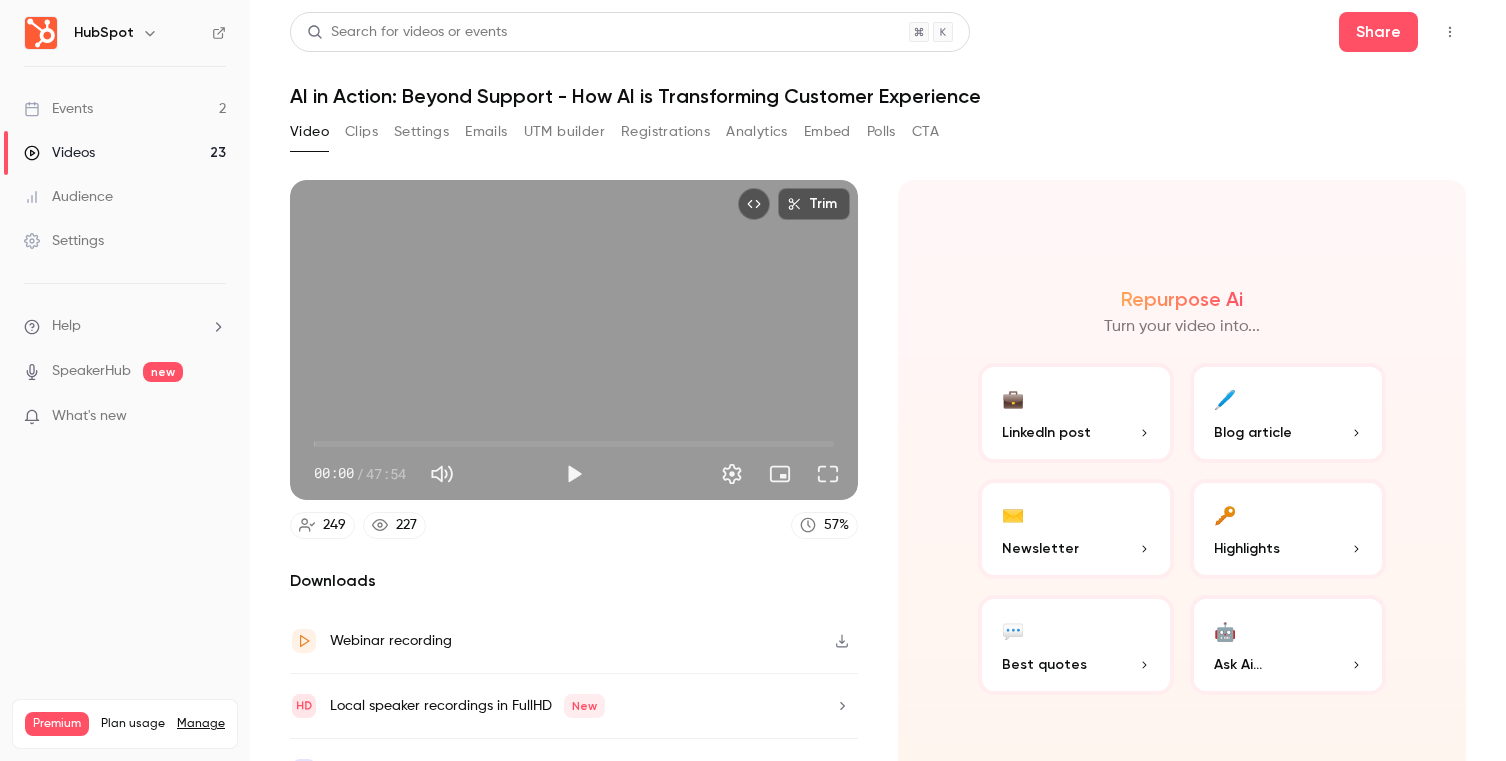 click on "Analytics" at bounding box center [757, 132] 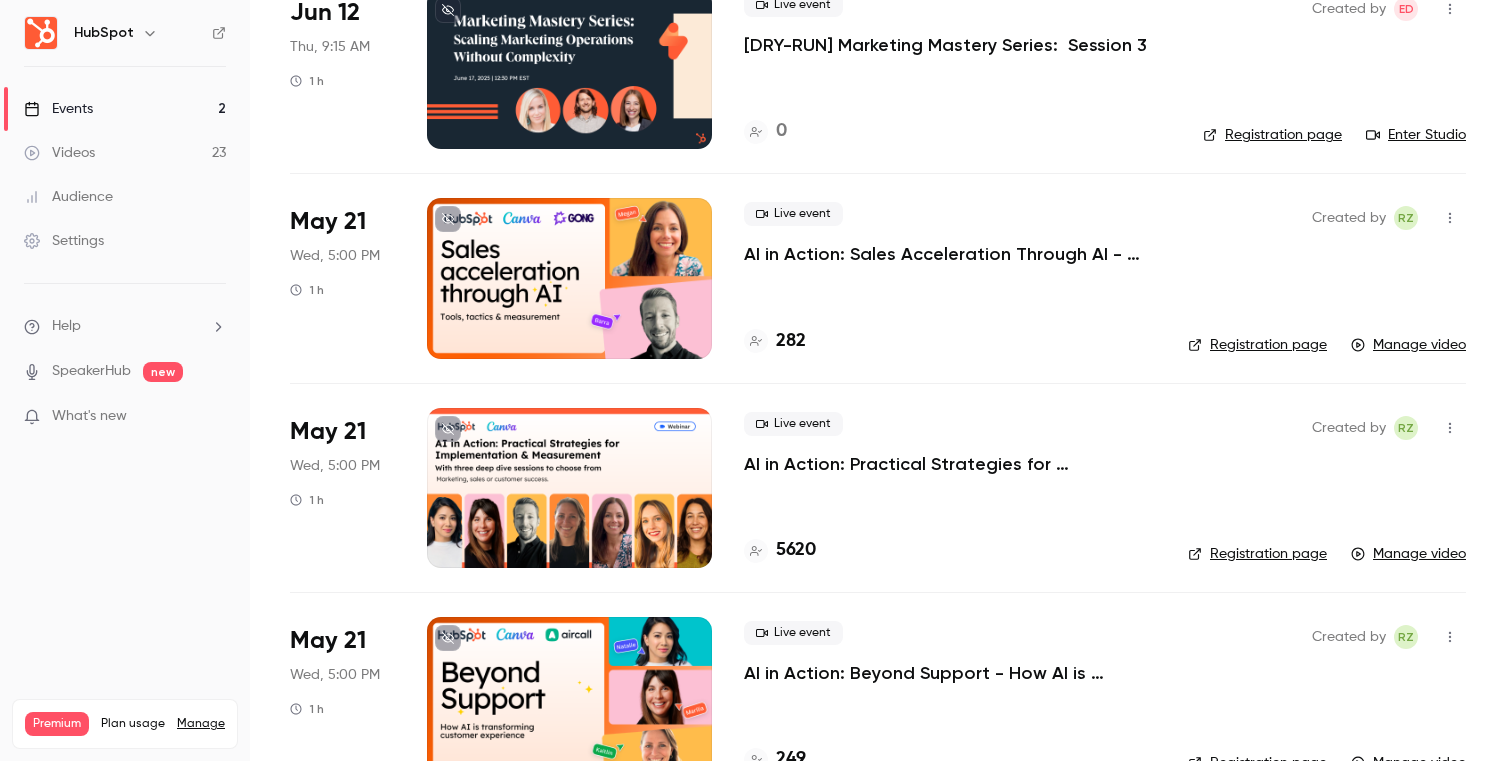 scroll, scrollTop: 2267, scrollLeft: 0, axis: vertical 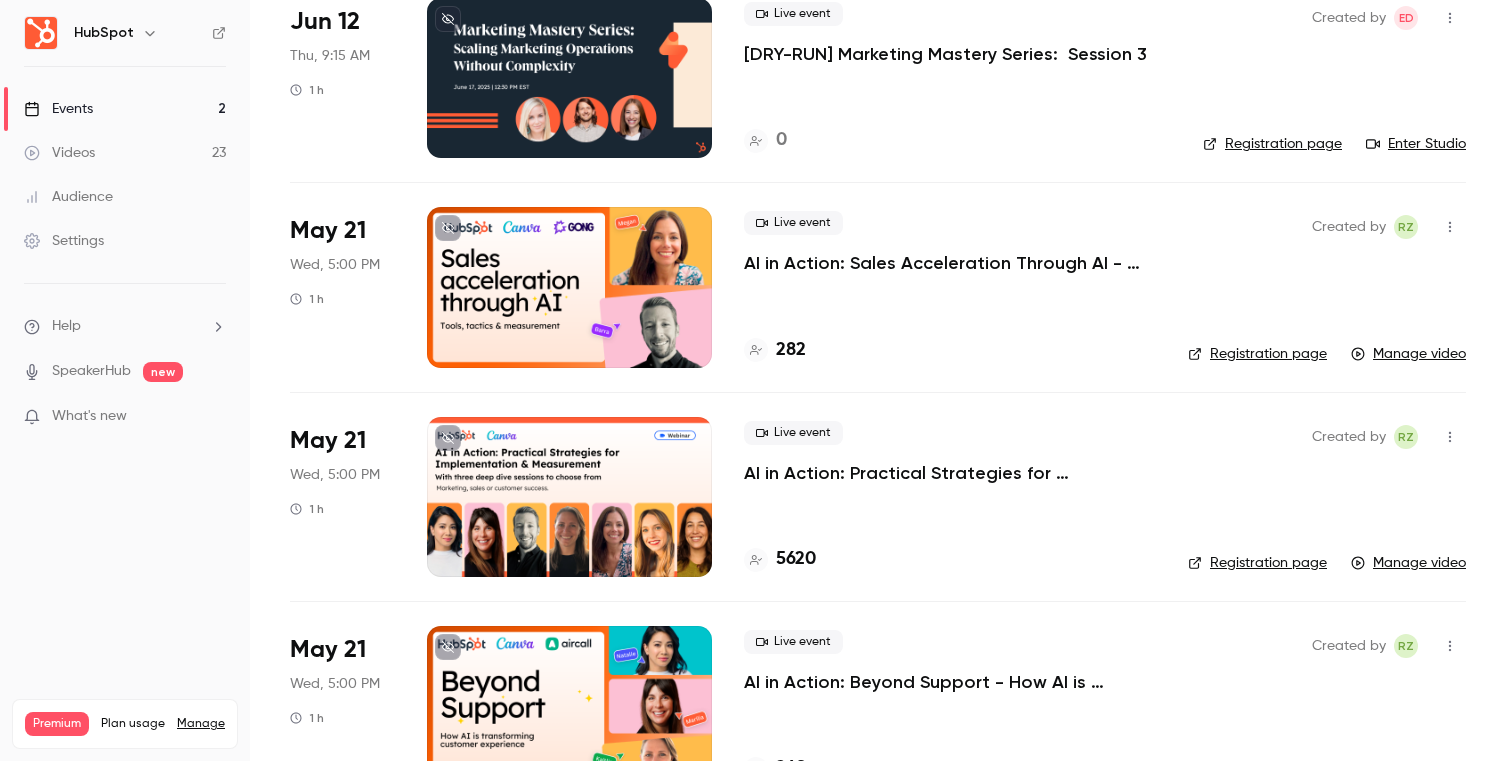 click on "AI in Action: Practical Strategies for Implementation & Measurement" at bounding box center [950, 473] 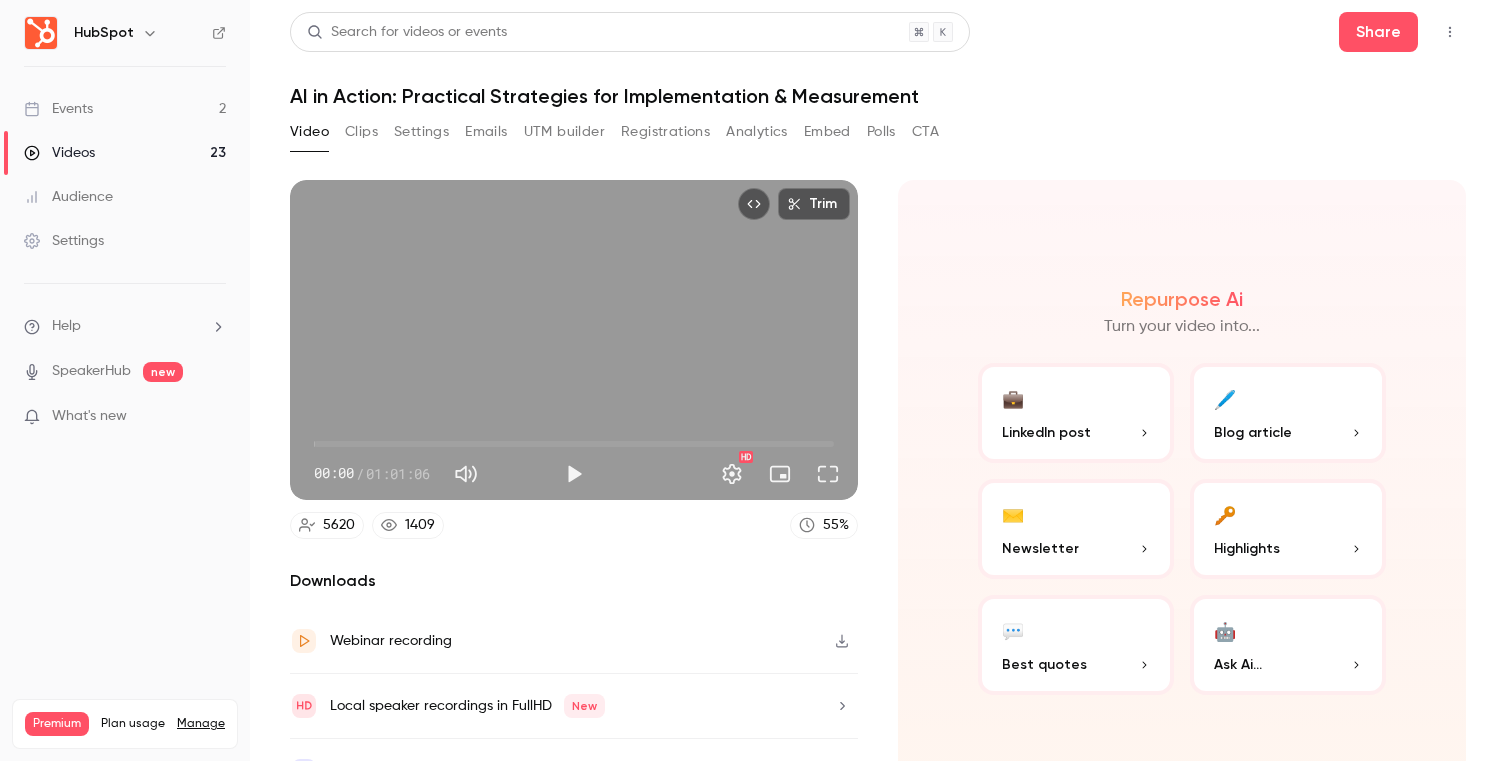 click on "Analytics" at bounding box center (757, 132) 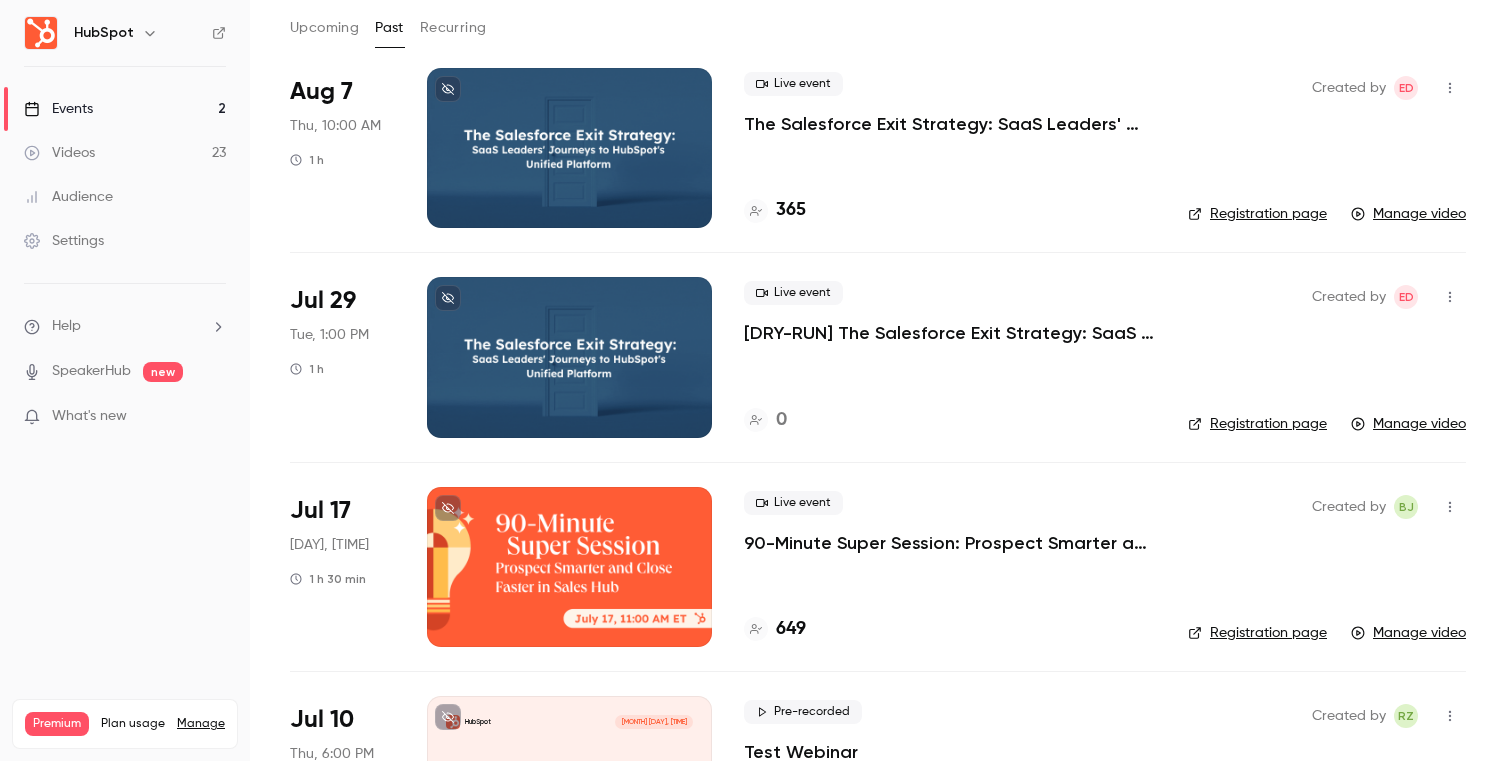 scroll, scrollTop: 31, scrollLeft: 0, axis: vertical 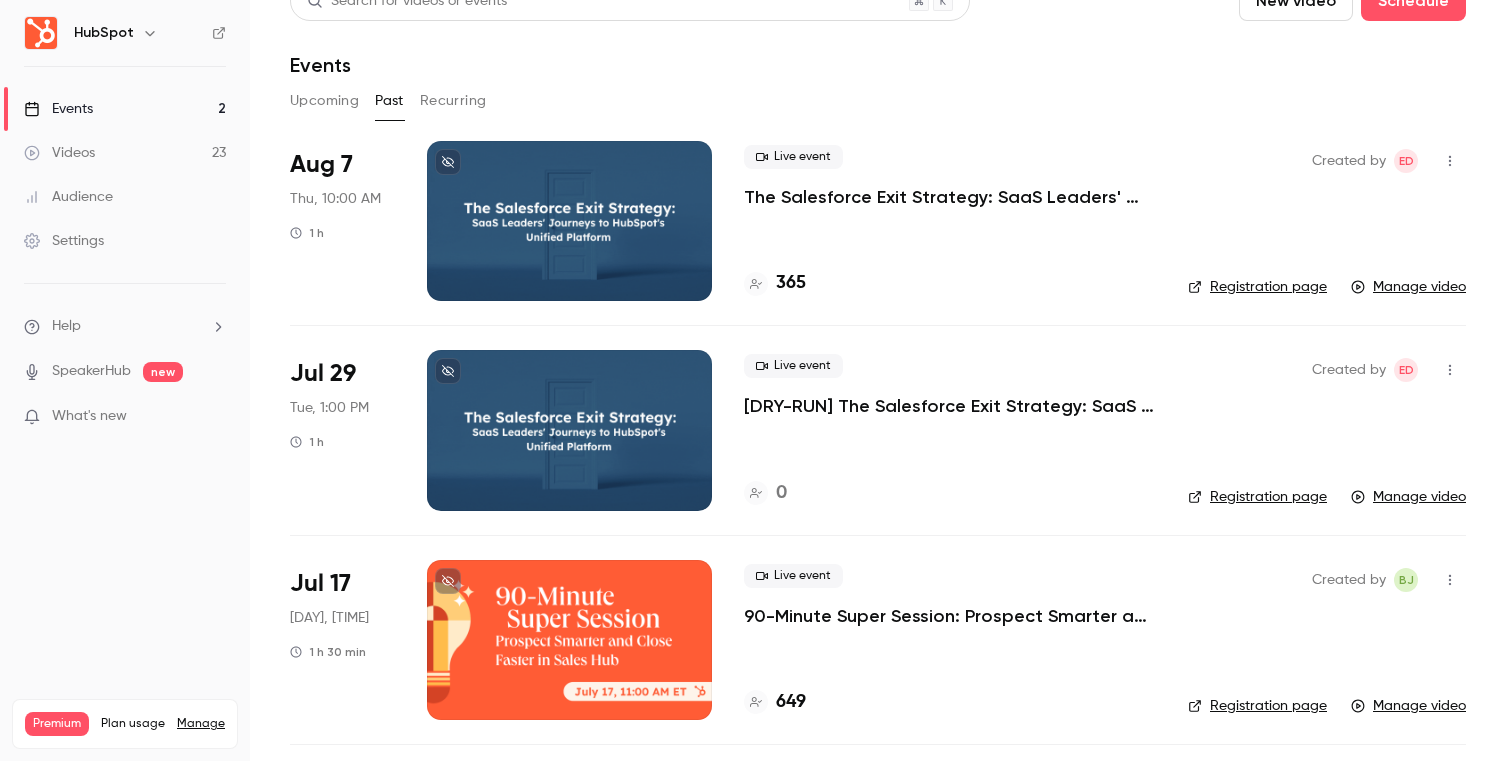 click on "90-Minute Super Session: Prospect Smarter and Close Faster in Sales Hub" at bounding box center [950, 616] 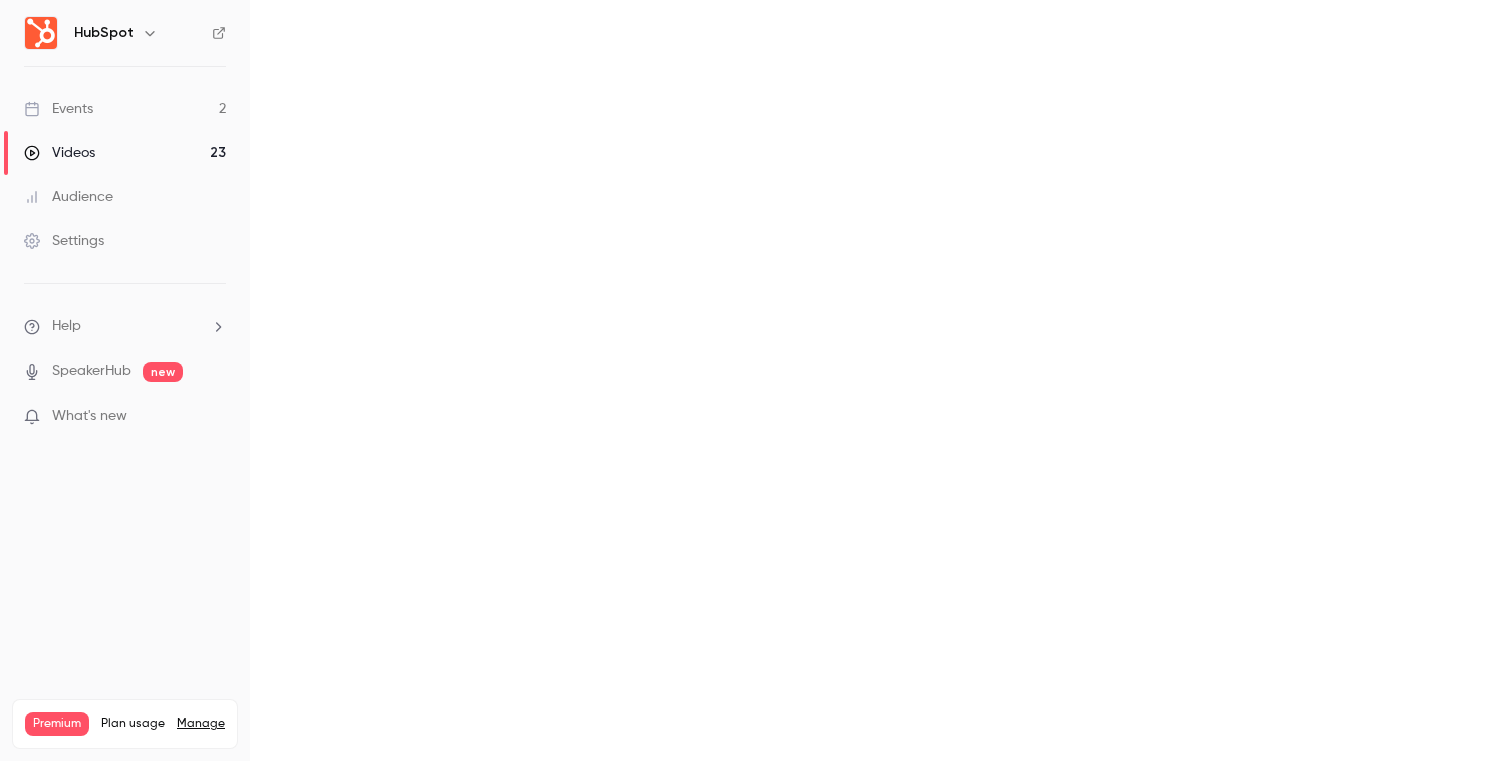 scroll, scrollTop: 0, scrollLeft: 0, axis: both 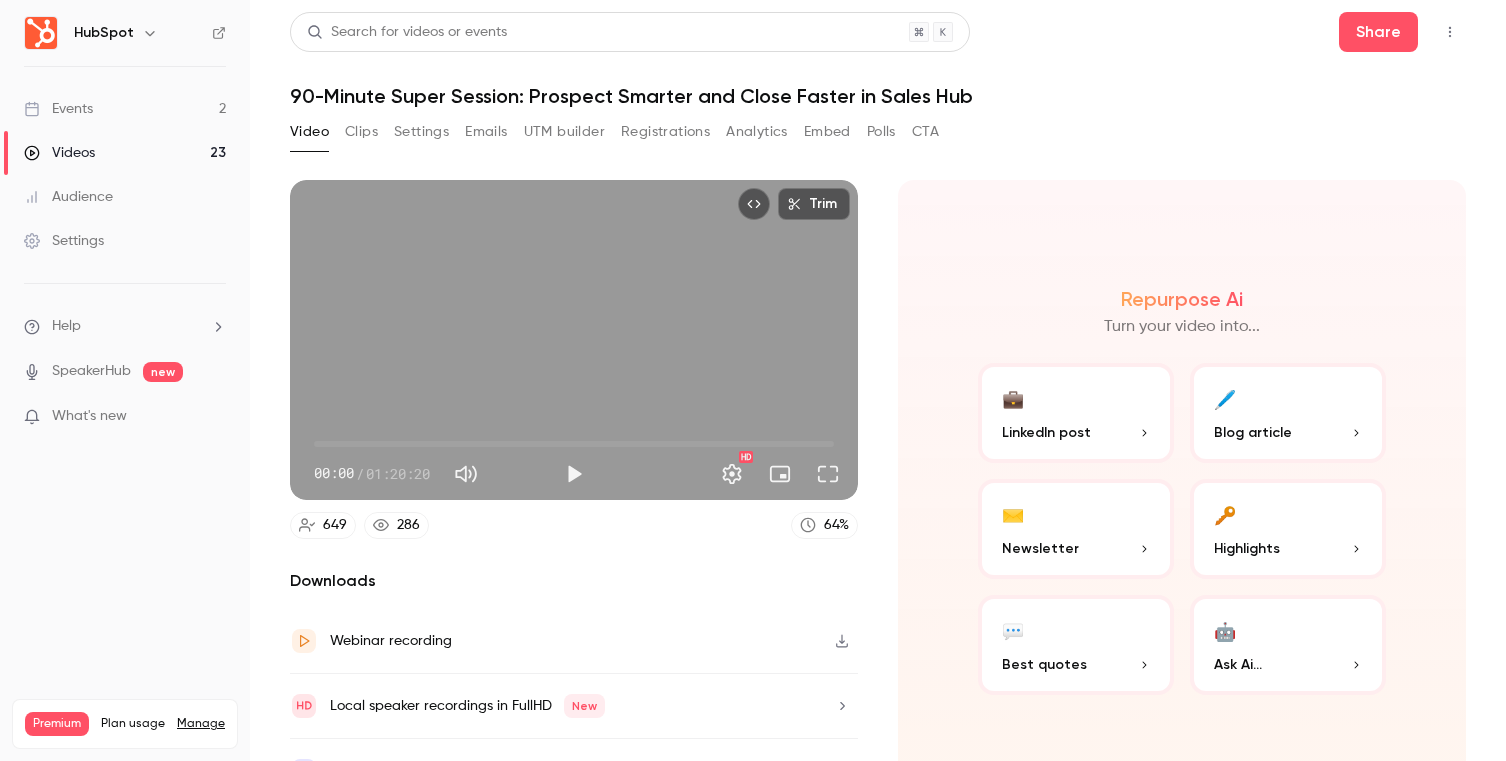 click on "Video Clips Settings Emails UTM builder Registrations Analytics Embed Polls CTA" at bounding box center (614, 132) 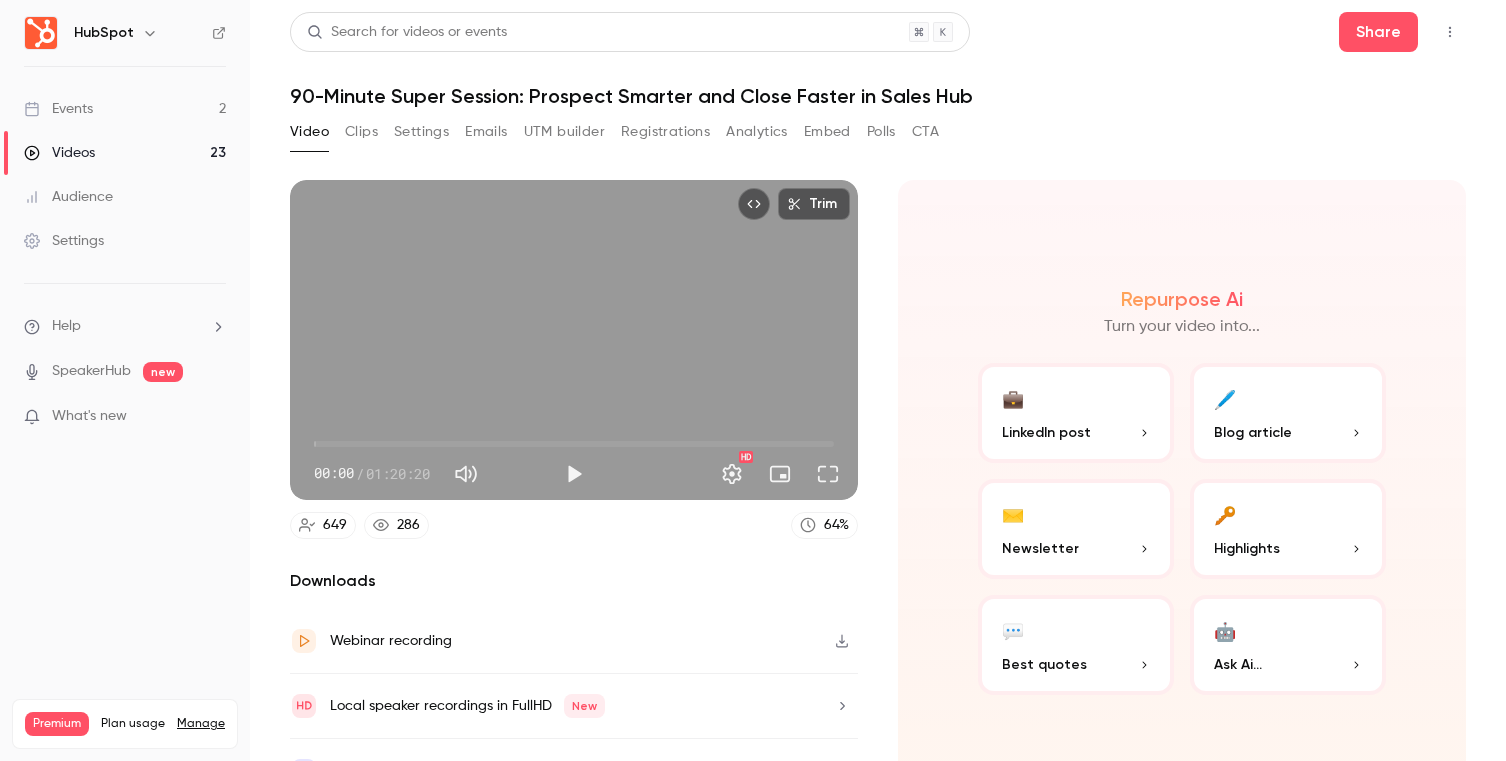 click on "Analytics" at bounding box center [757, 132] 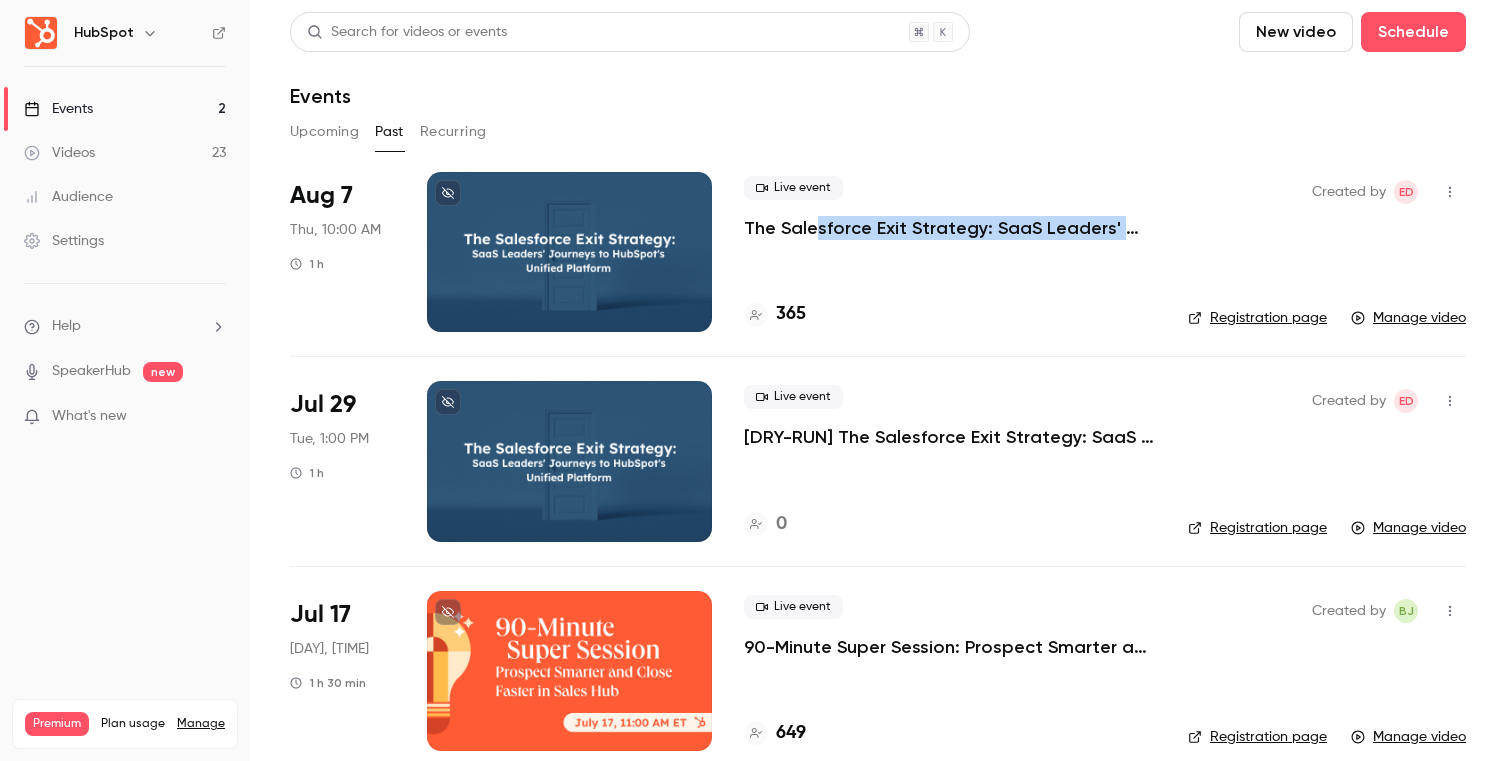 click on "Live event The Salesforce Exit Strategy: SaaS Leaders' Journeys to HubSpot's Unified Platform 365" at bounding box center [950, 252] 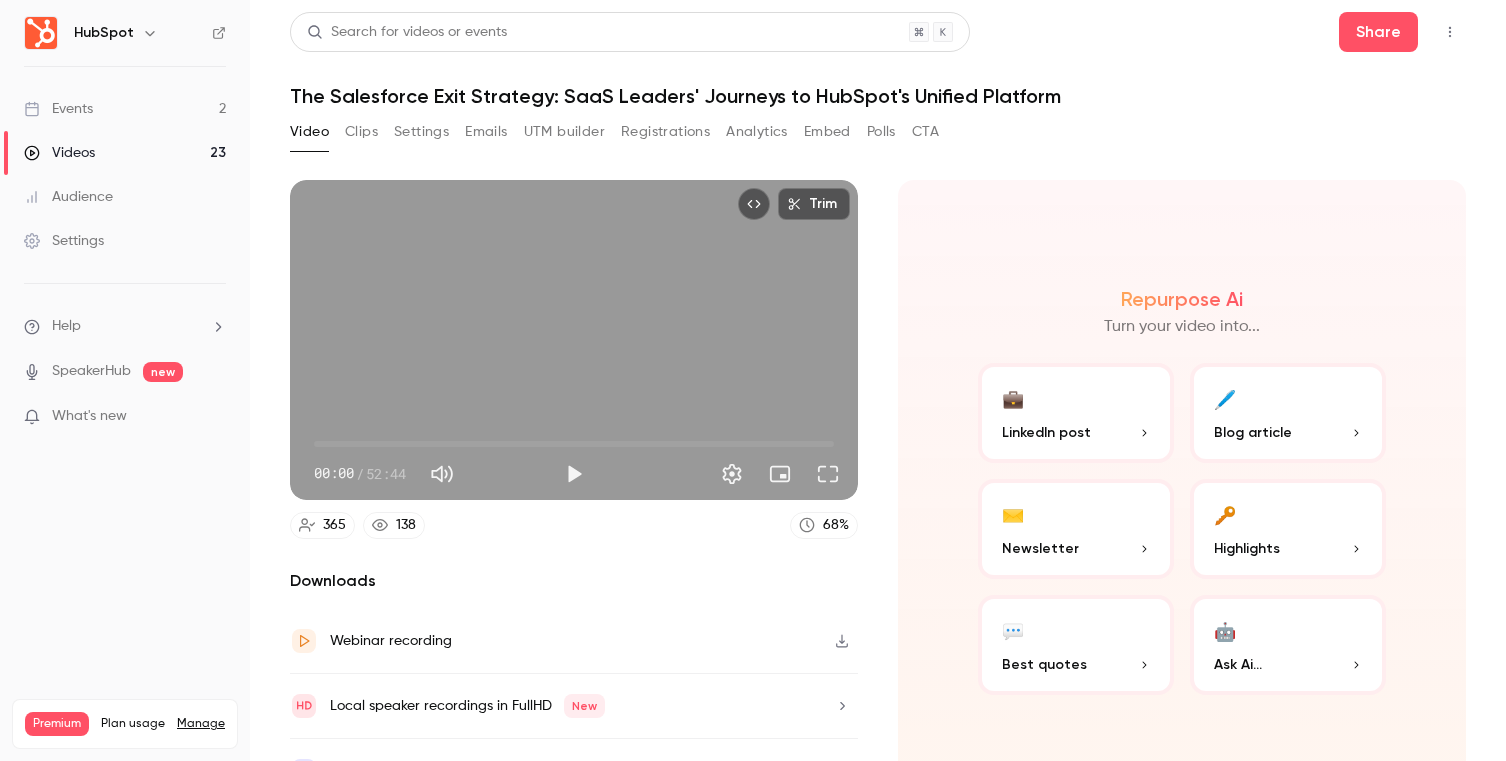 click on "Analytics" at bounding box center [757, 132] 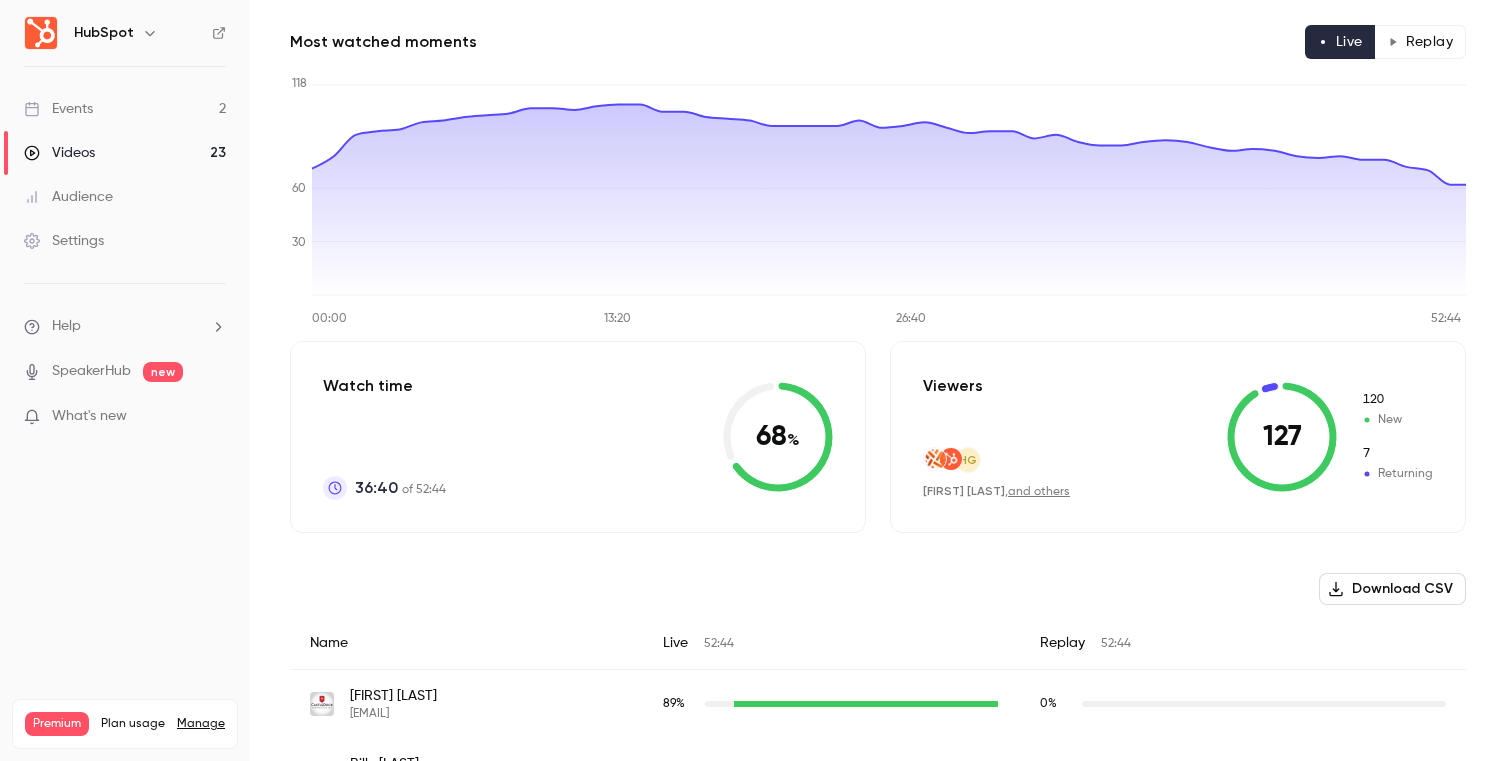 scroll, scrollTop: 178, scrollLeft: 0, axis: vertical 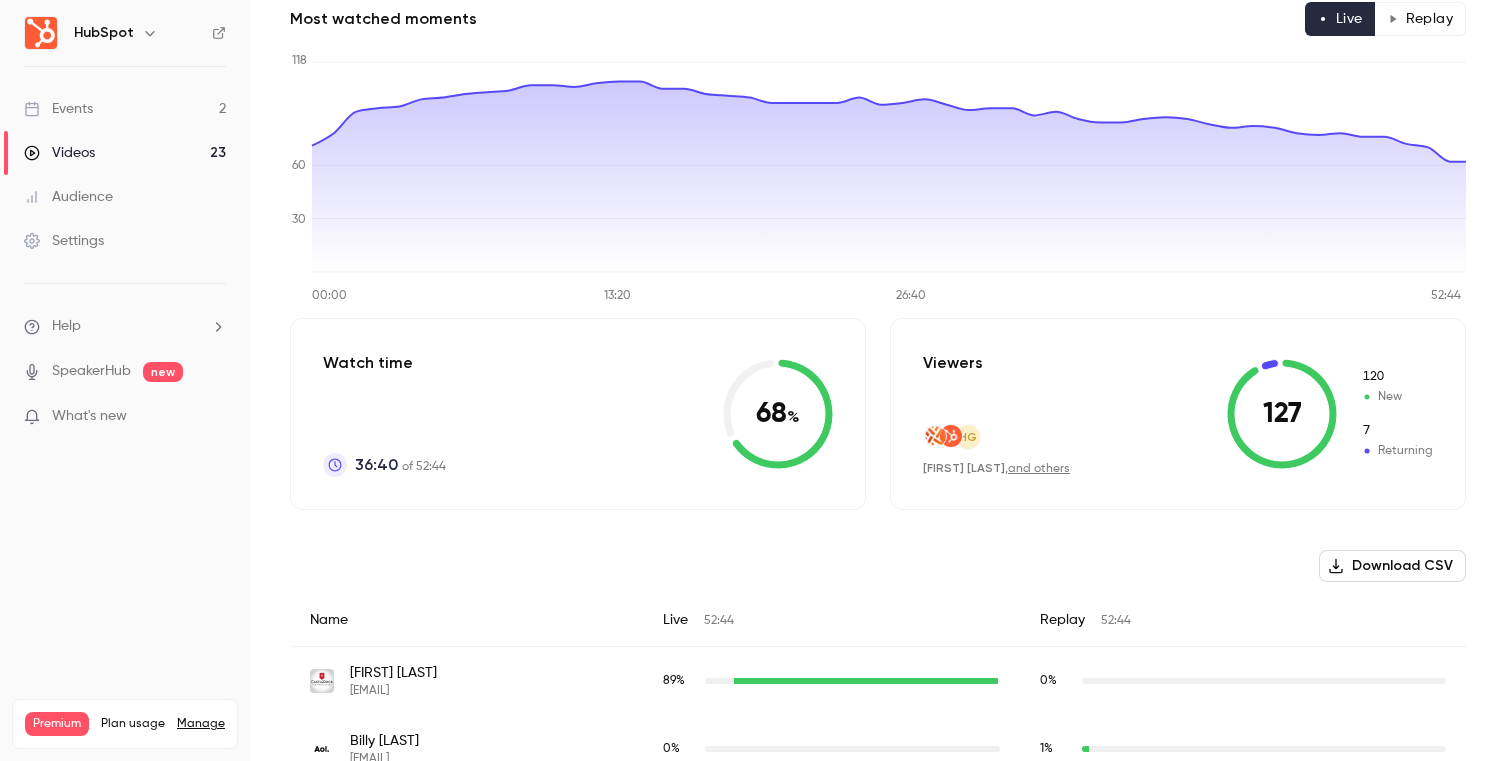 click 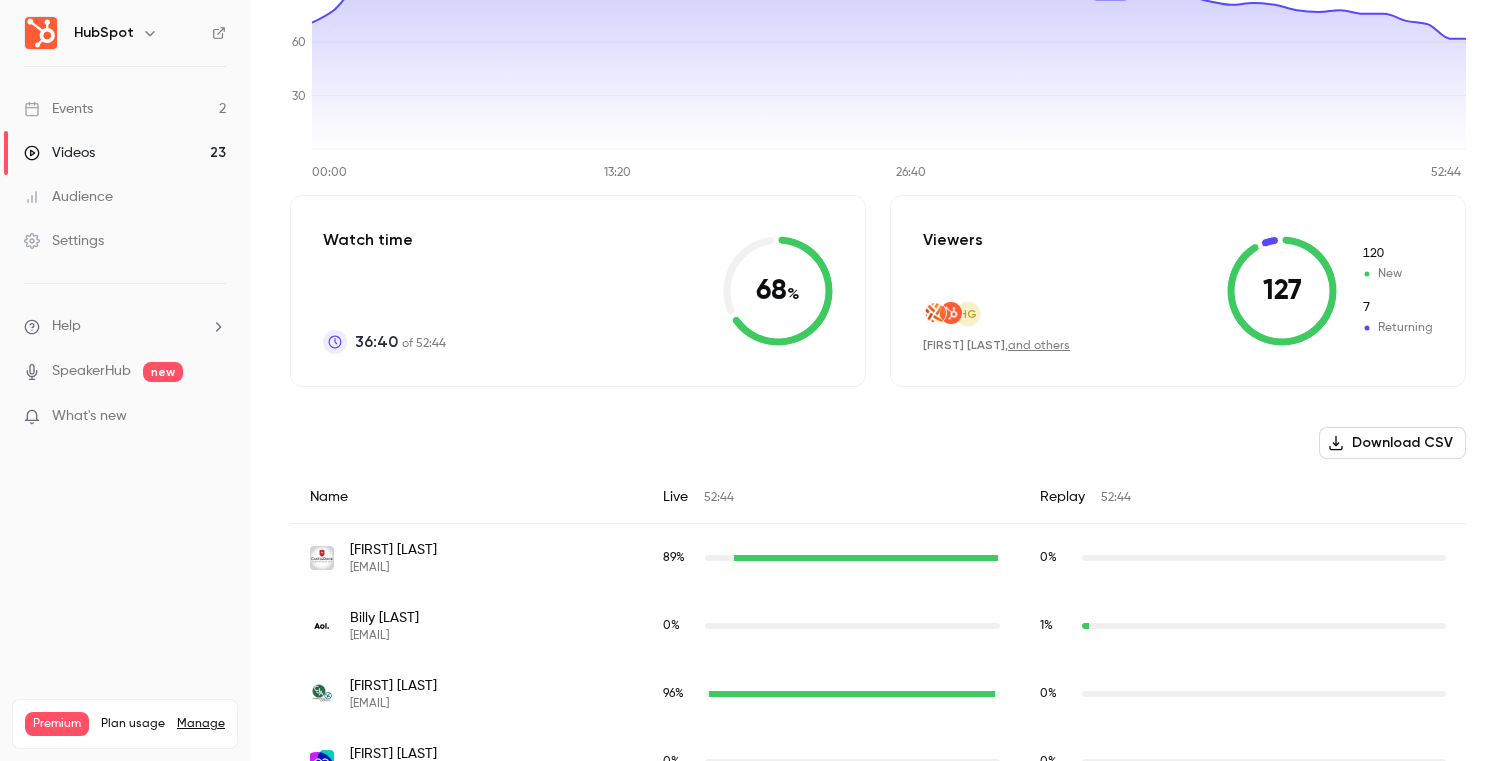 scroll, scrollTop: 309, scrollLeft: 0, axis: vertical 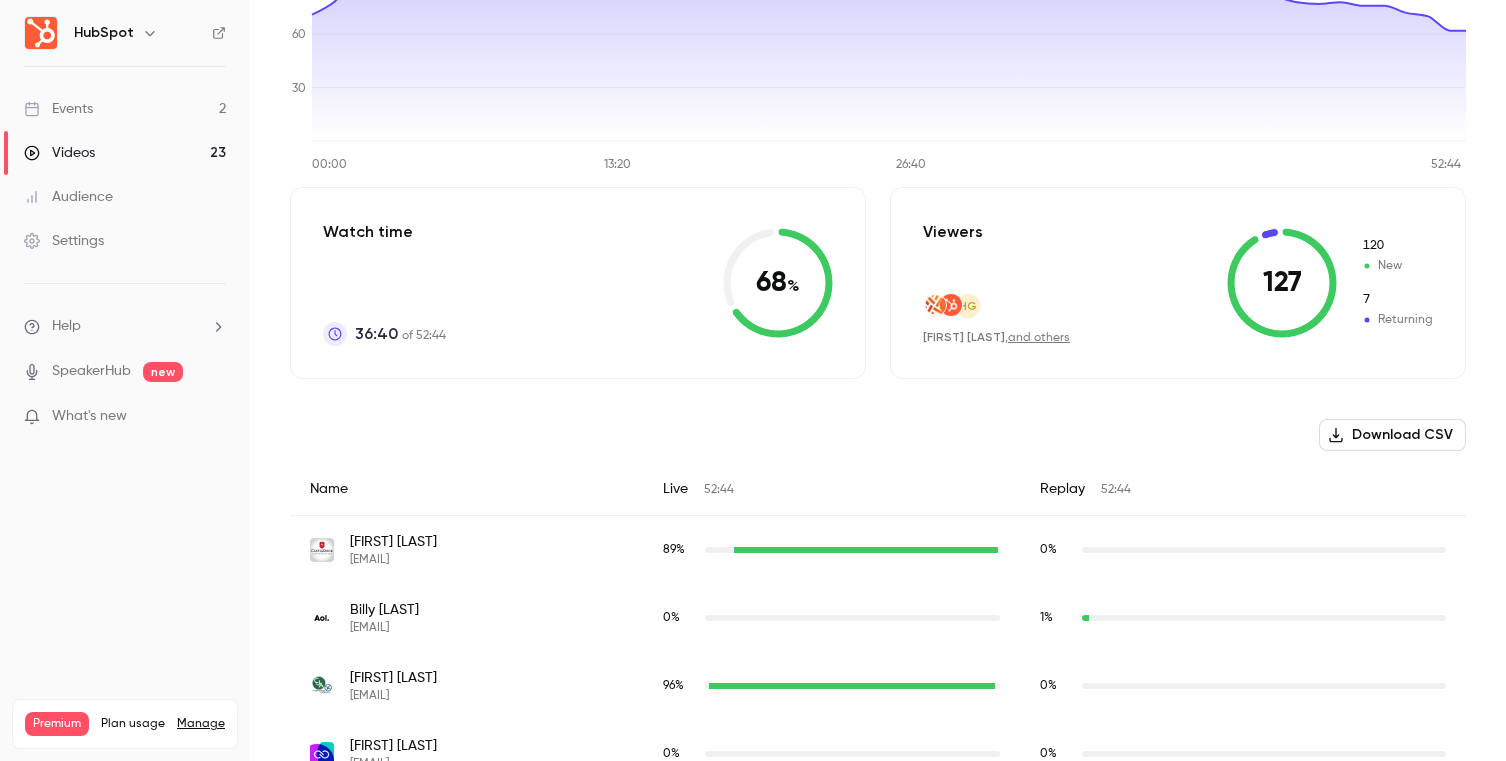 click on "Download CSV Name Live 52:44 Replay 52:44 [FIRST]   [LAST] [EMAIL] 89 % 0 % 0 % 1 % [FIRST]   [LAST] [EMAIL] 0 % 0 % [FIRST]   [LAST] [EMAIL] 96 % 0 % [FIRST]   [LAST] [EMAIL] 0 % 0 % [FIRST]   [LAST] [EMAIL] 0 % 0 % [FIRST]   [LAST] [EMAIL] 26 % 0 % [FIRST]   [LAST] [EMAIL] 98 % 0 % NA [LAST] [LAST]   [EMAIL] 0 % 0 % [FIRST]   [LAST] [EMAIL] 98 % 0 % AA [FIRST]   [LAST] [EMAIL] 0 % 0 % [FIRST]   [LAST] [EMAIL] 0 % 0 % [FIRST]   [LAST] [EMAIL] 99 % 0 % [FIRST]   [LAST] [EMAIL] 35 % 0 % [FIRST]   [LAST] [EMAIL] 0 % 0 % [FIRST]   [LAST] [EMAIL] 0 % 0 % [FIRST]   [LAST] [EMAIL] 99 % 0 % [FIRST]   [LAST] 0 %" at bounding box center [878, 1317] 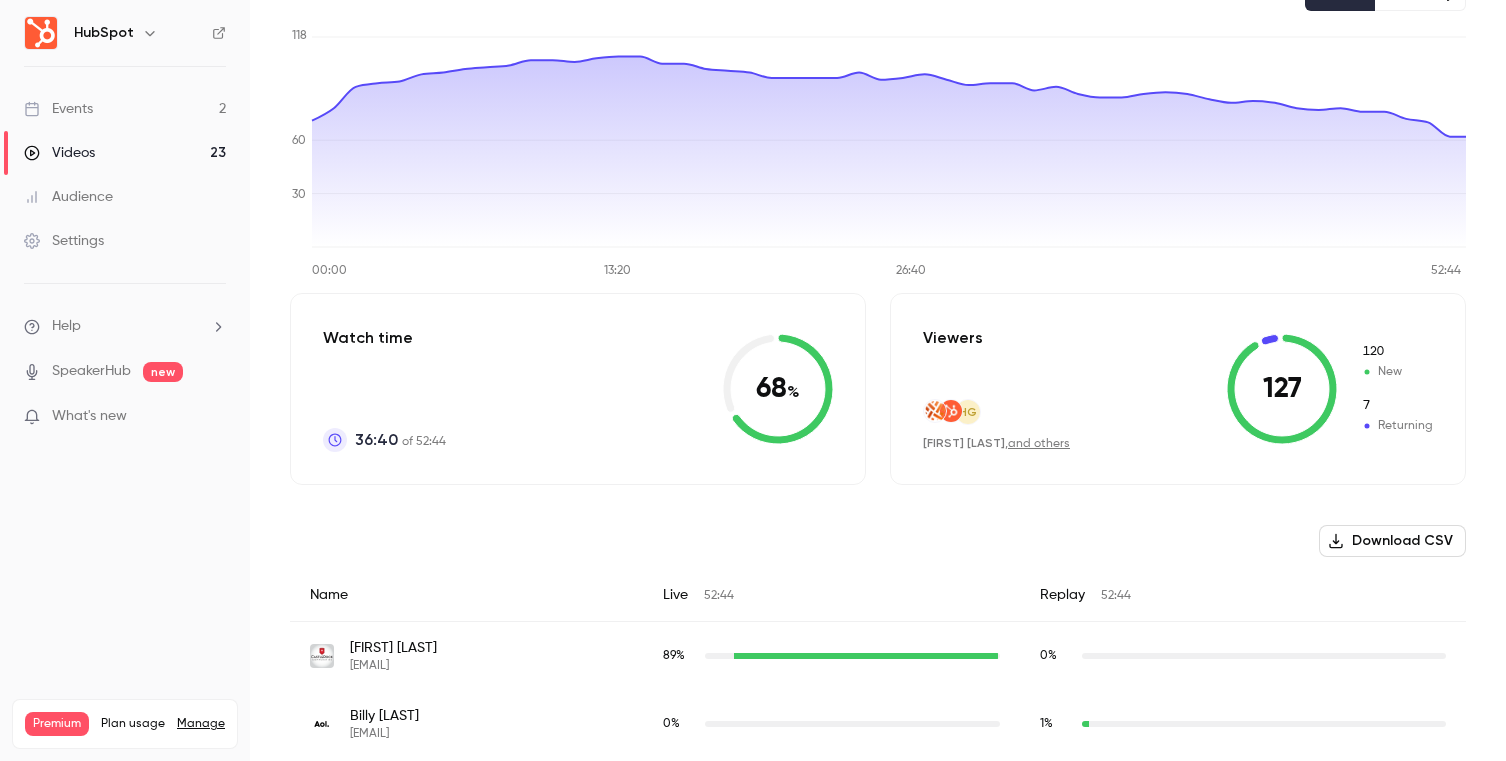 scroll, scrollTop: 197, scrollLeft: 0, axis: vertical 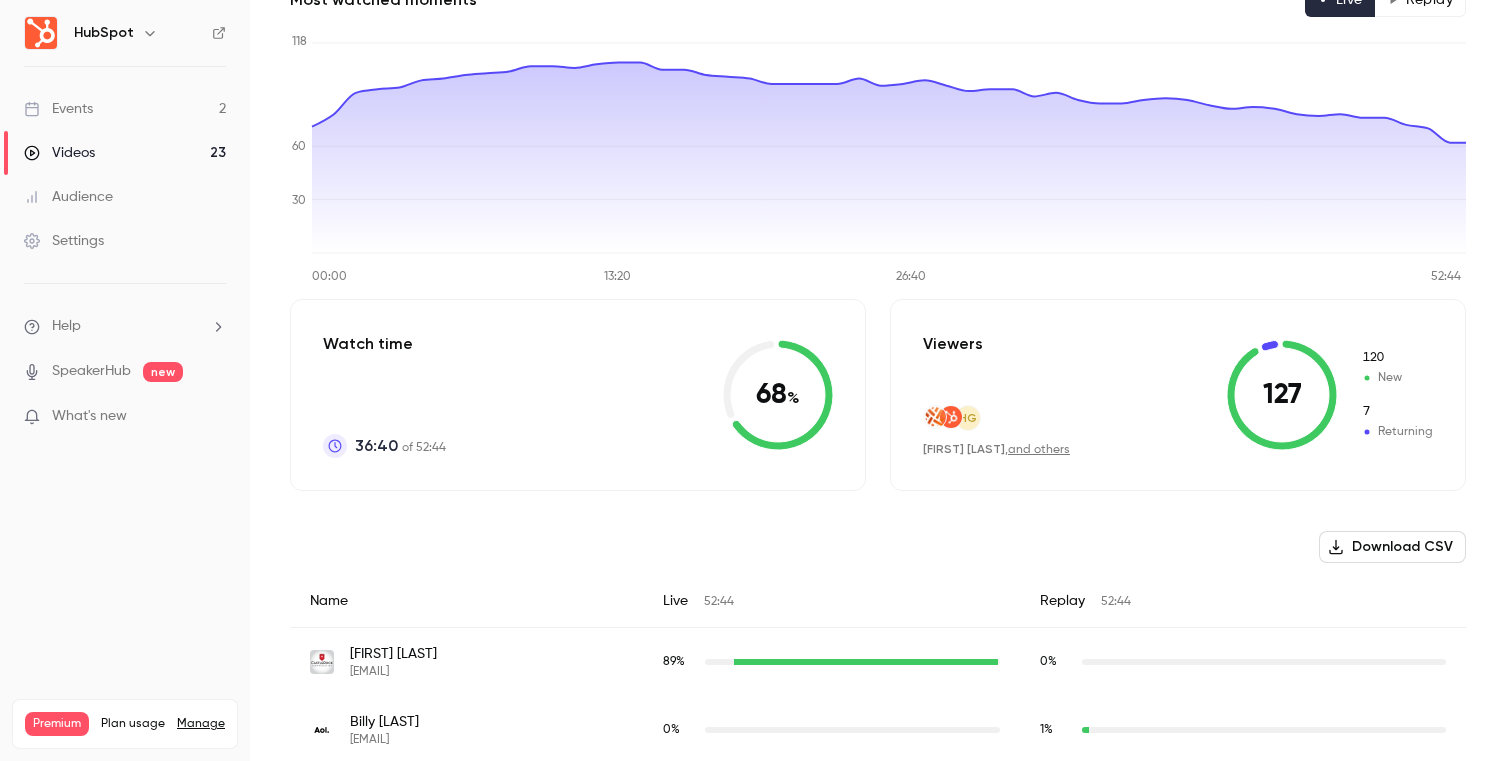 click on "Watch time 36:40  of 52:44 68 %" at bounding box center [578, 395] 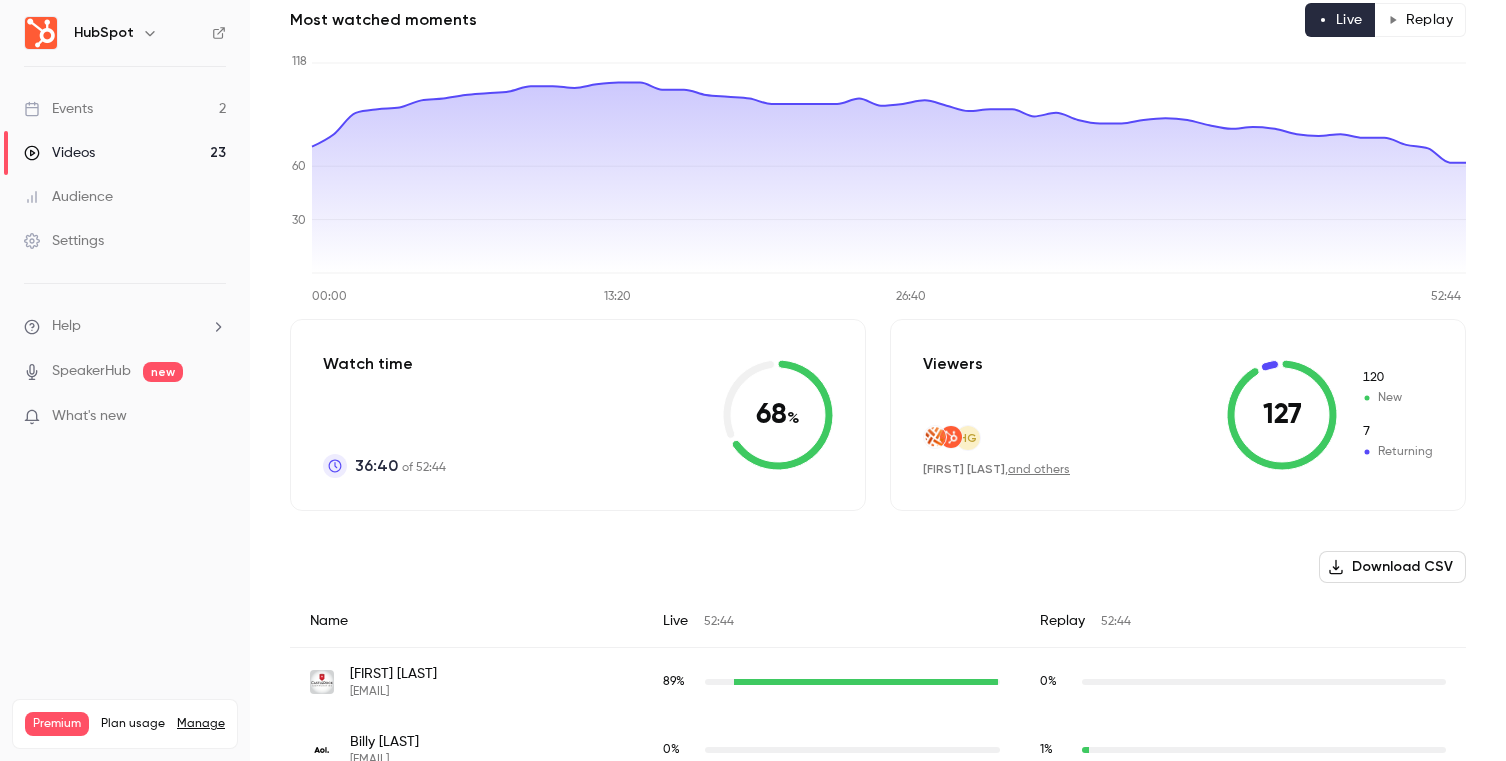 scroll, scrollTop: 163, scrollLeft: 0, axis: vertical 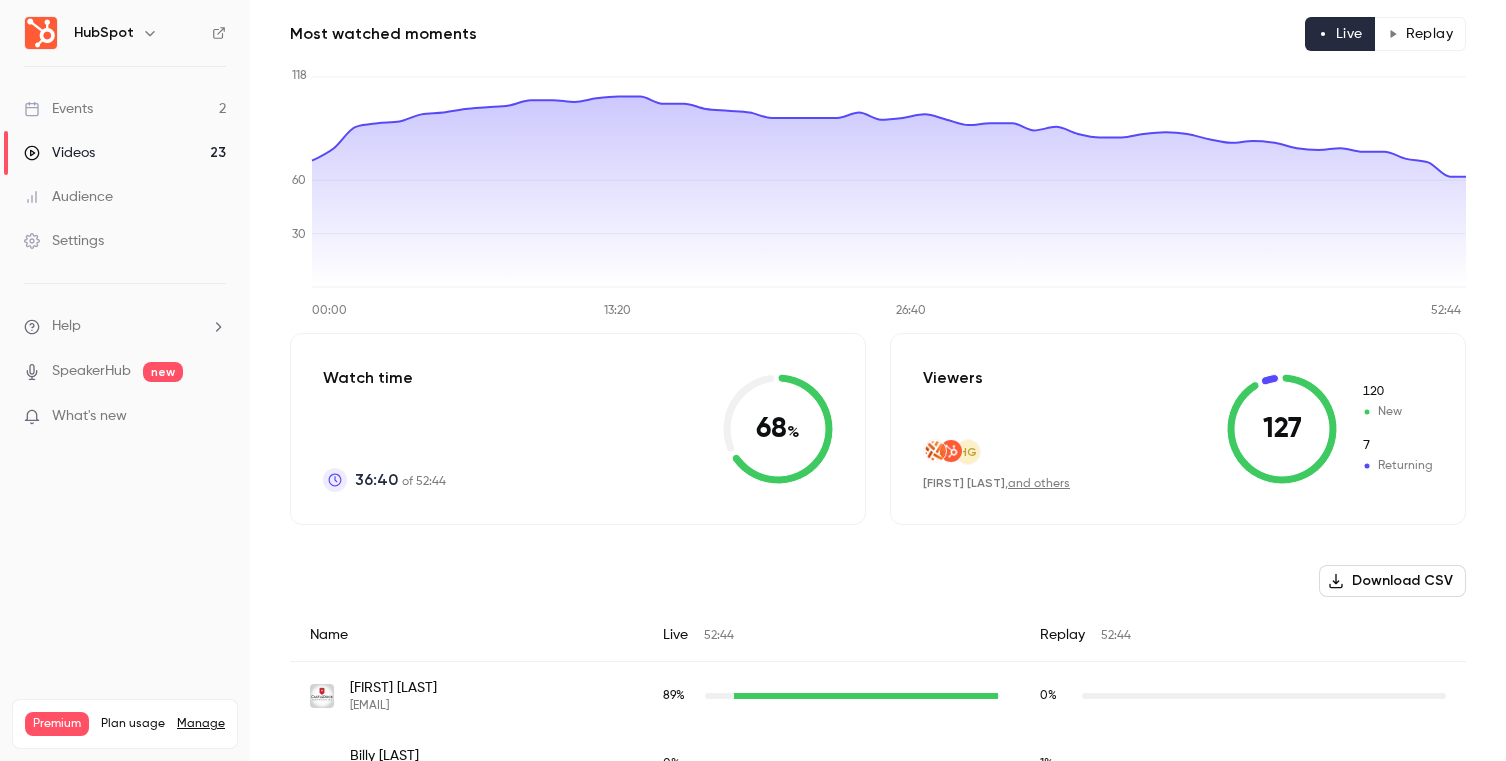 click on "Events 2" at bounding box center (125, 109) 